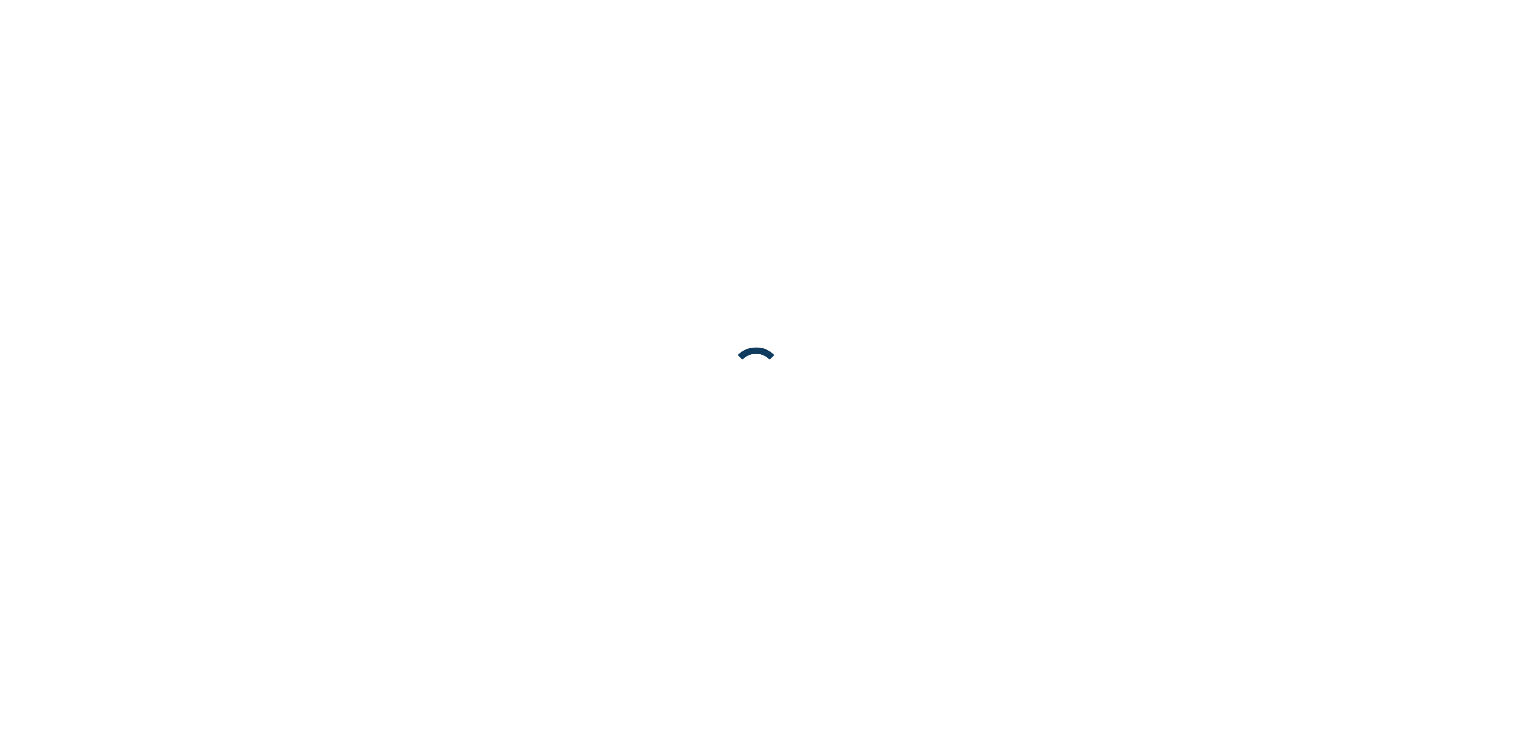 scroll, scrollTop: 0, scrollLeft: 0, axis: both 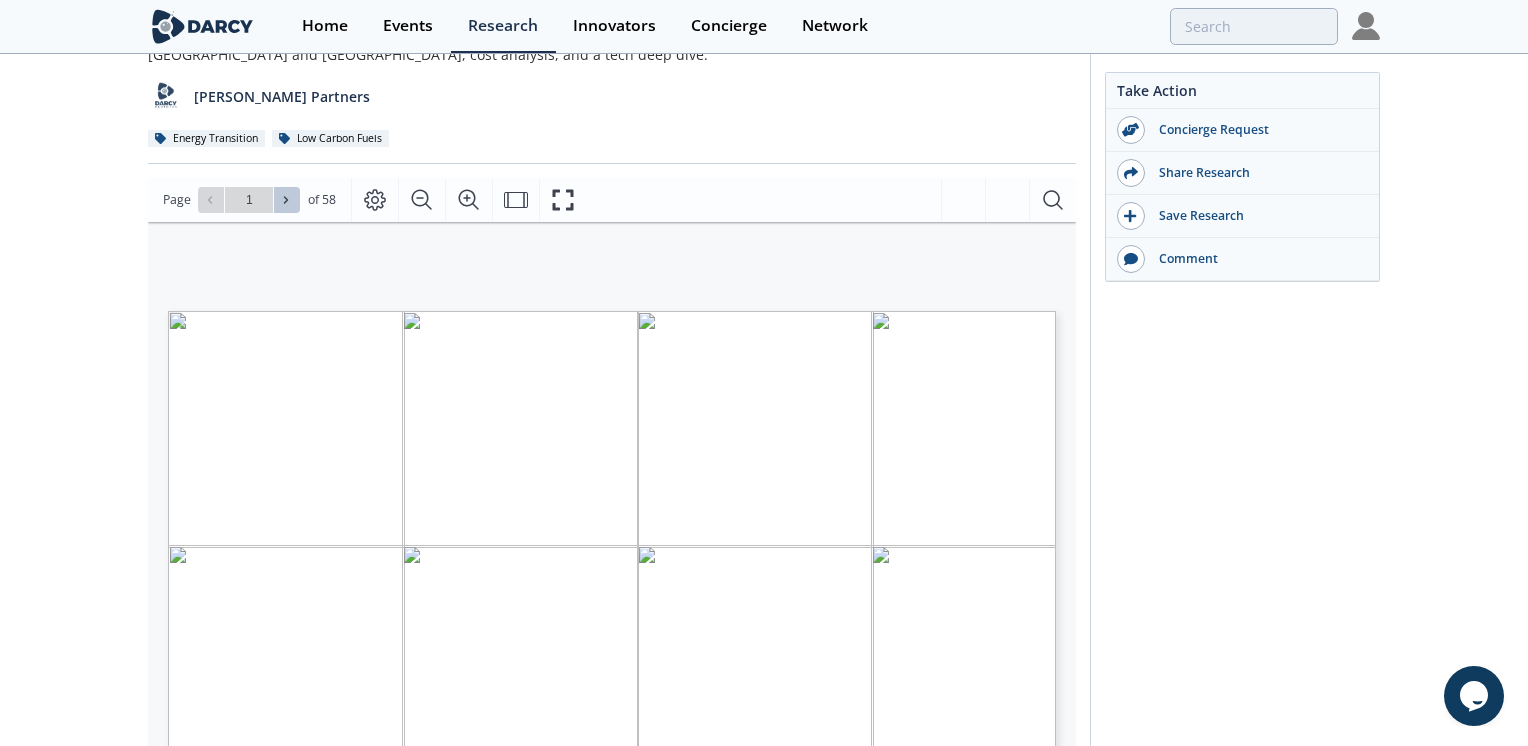click at bounding box center (287, 200) 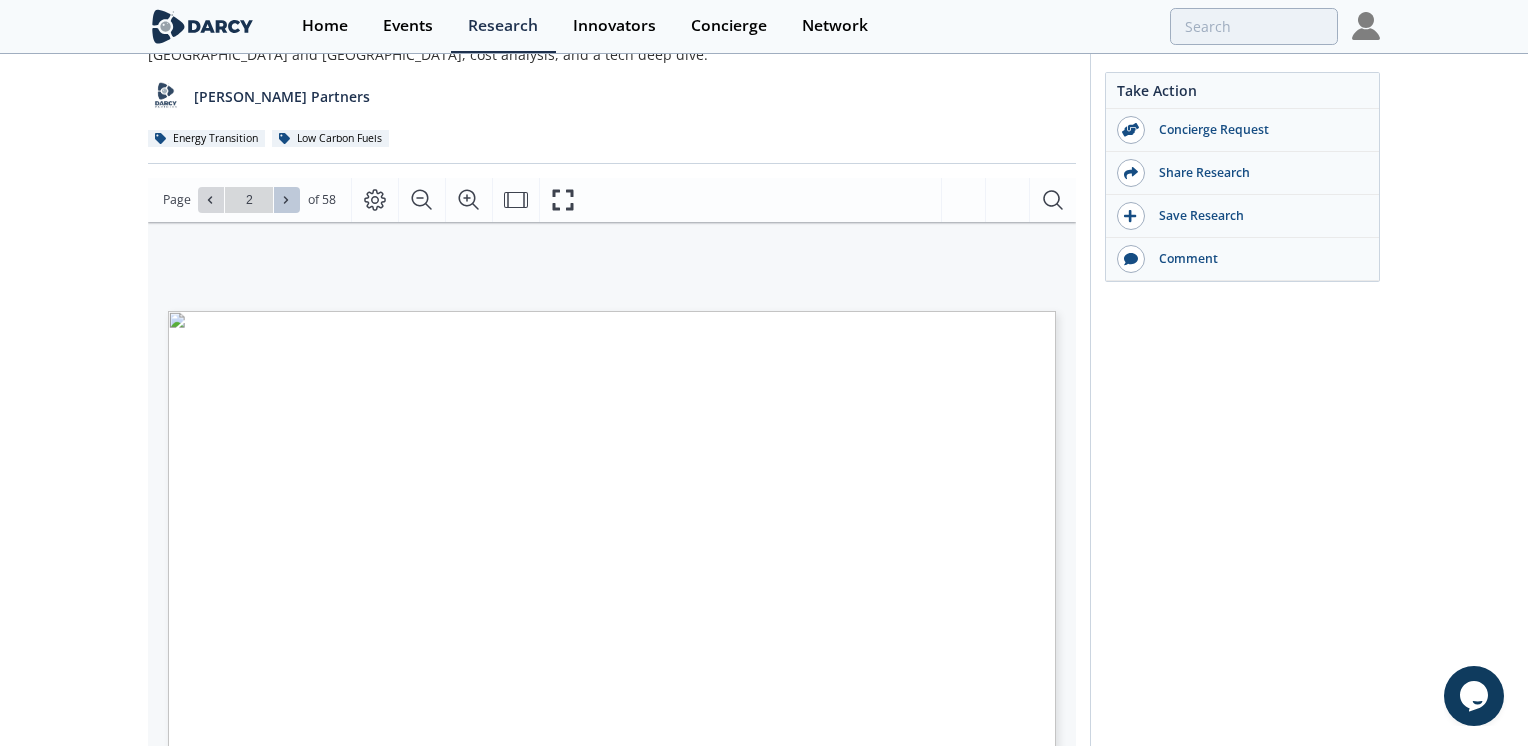 click at bounding box center [287, 200] 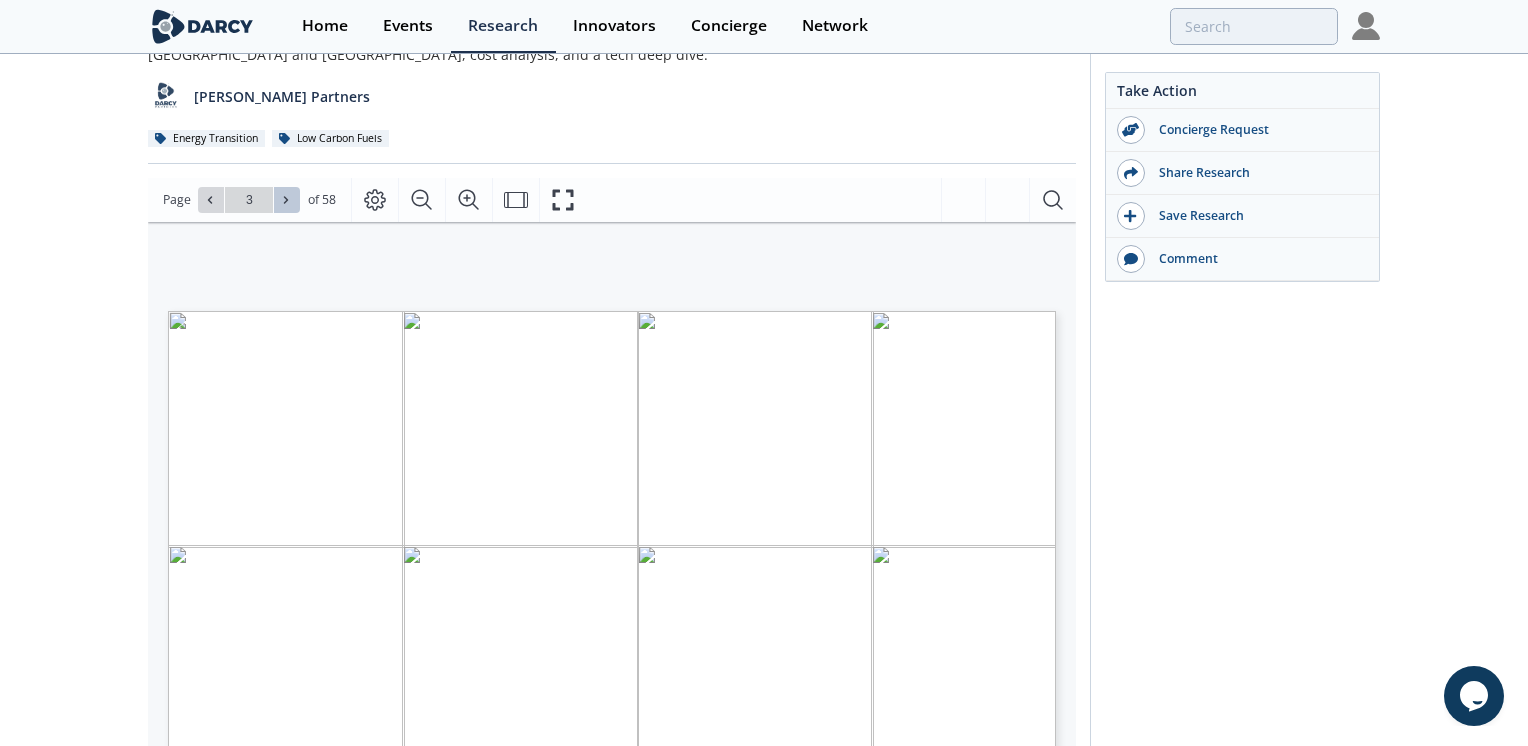 click at bounding box center [287, 200] 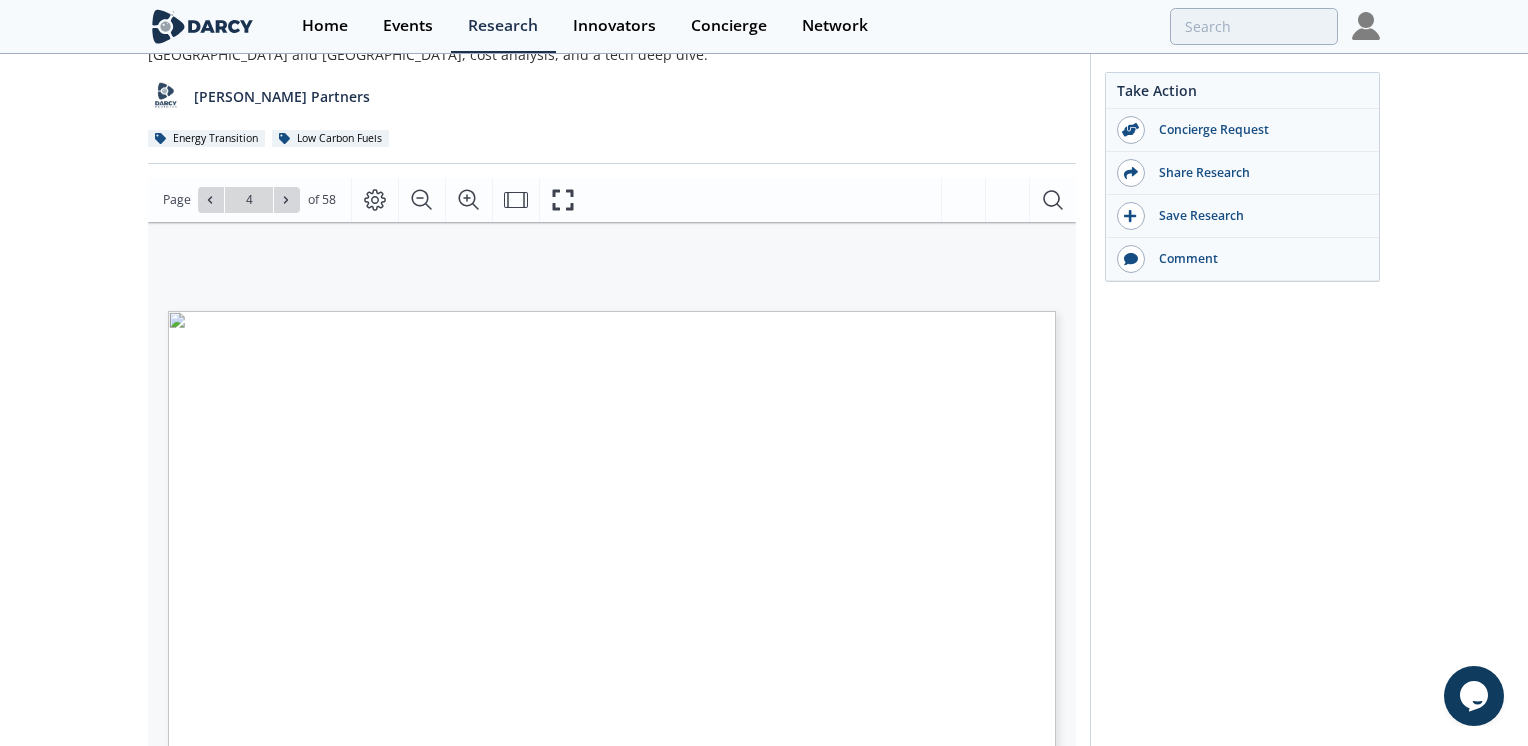 click at bounding box center (287, 200) 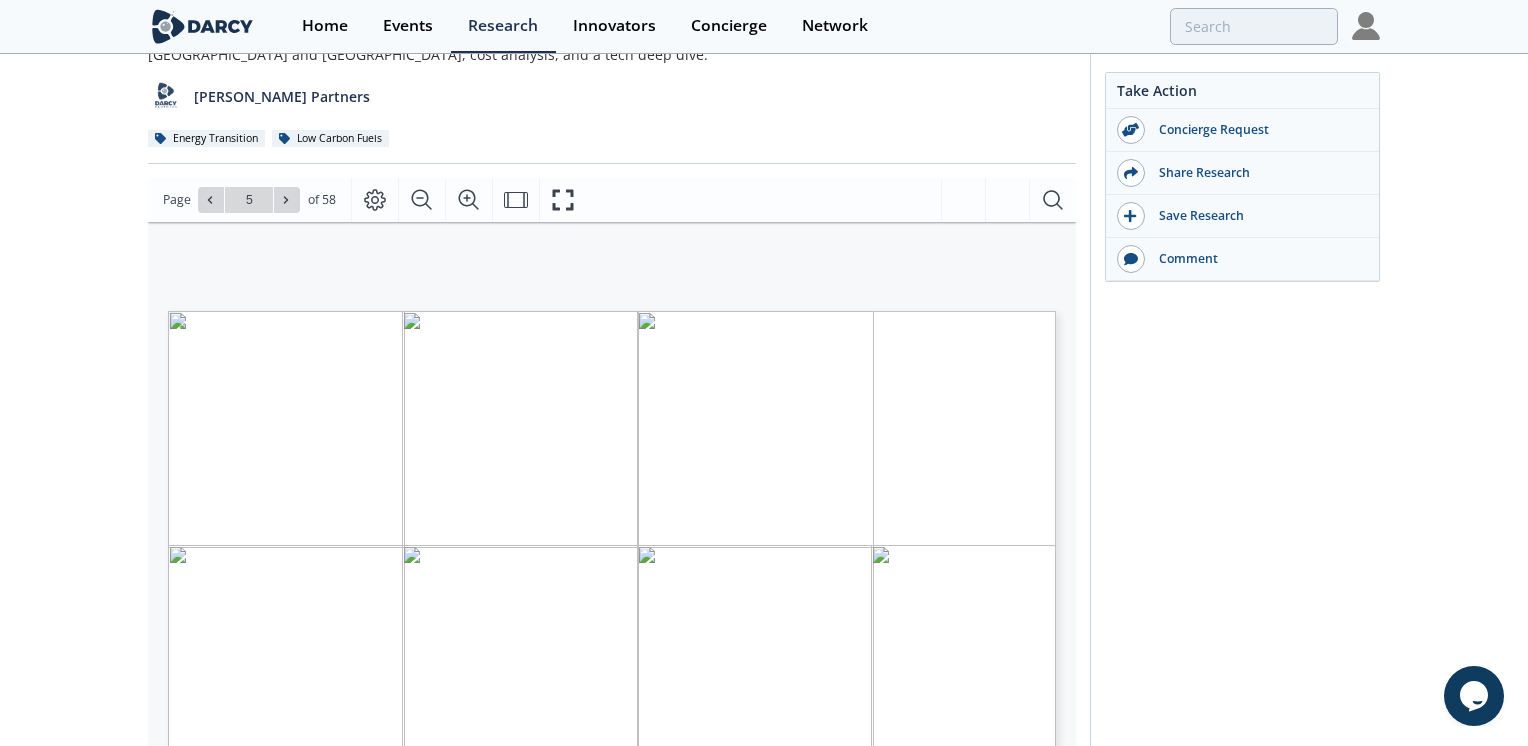 click at bounding box center [287, 200] 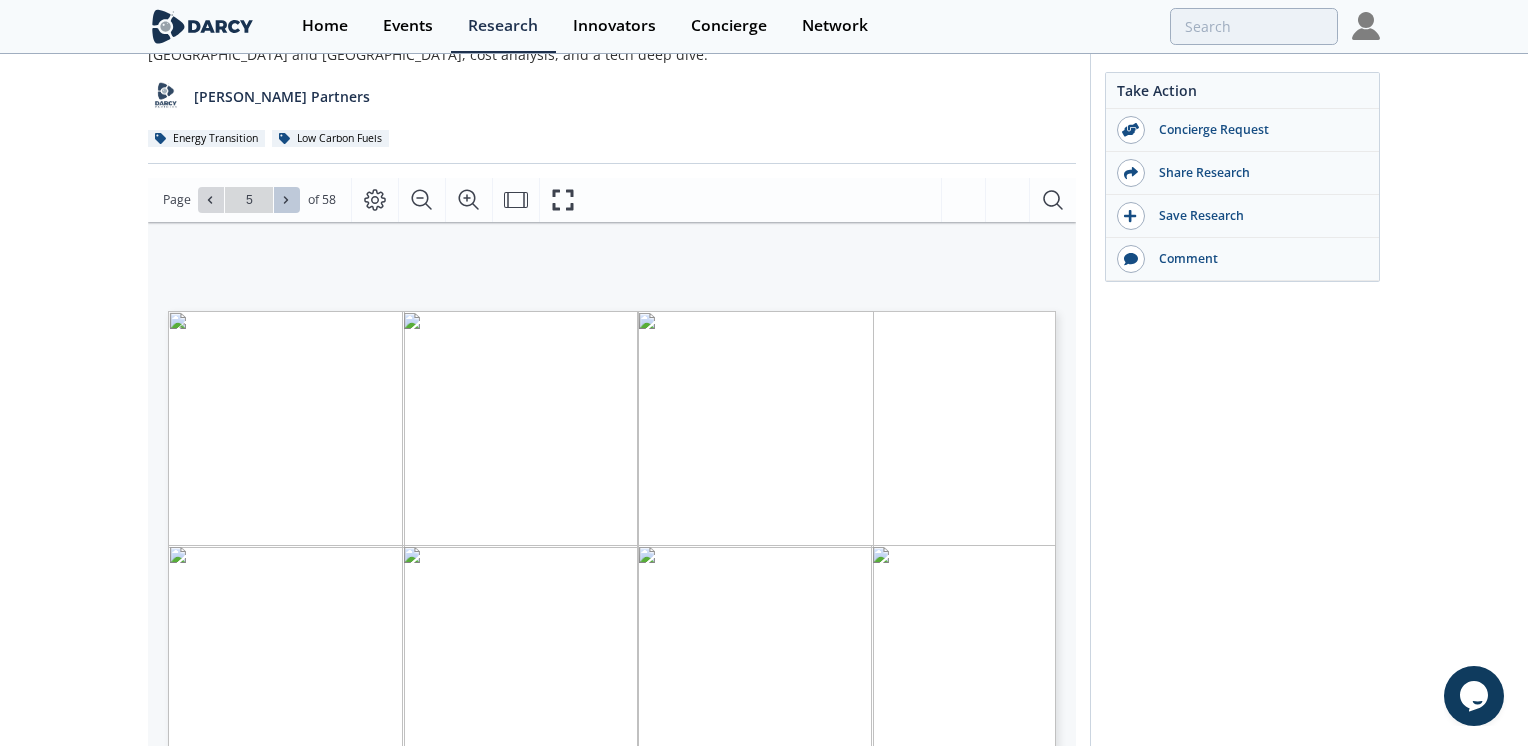 type on "6" 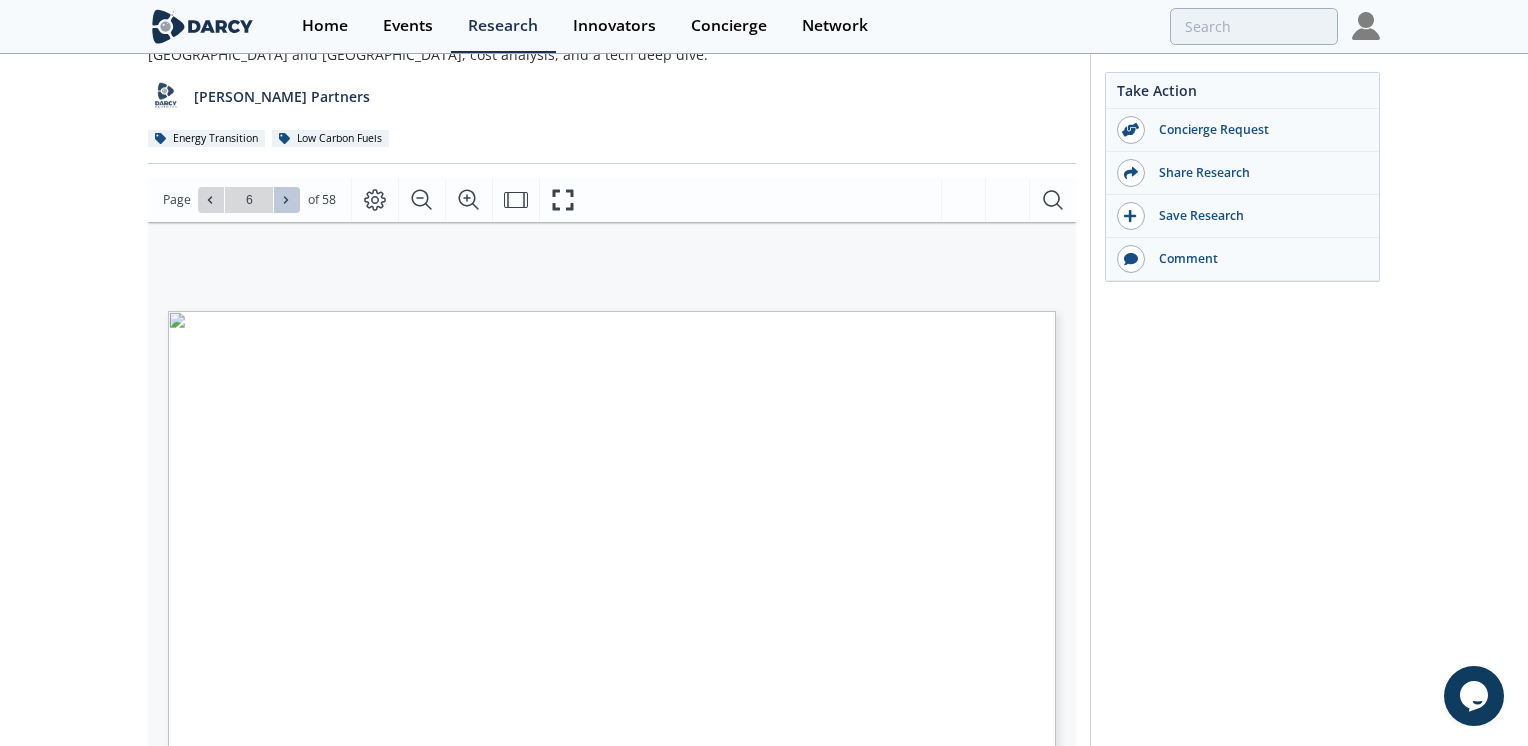 click at bounding box center [287, 200] 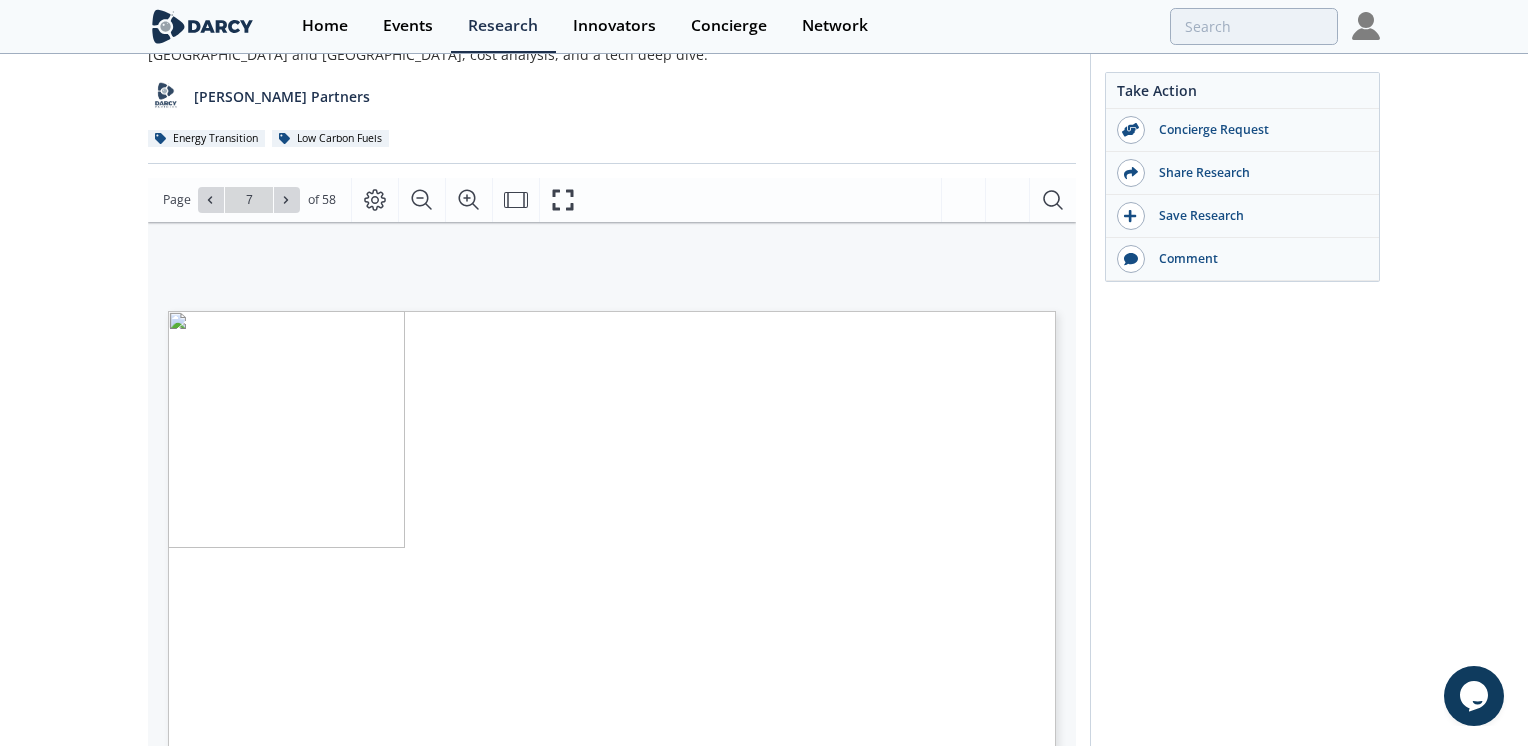 click at bounding box center [287, 200] 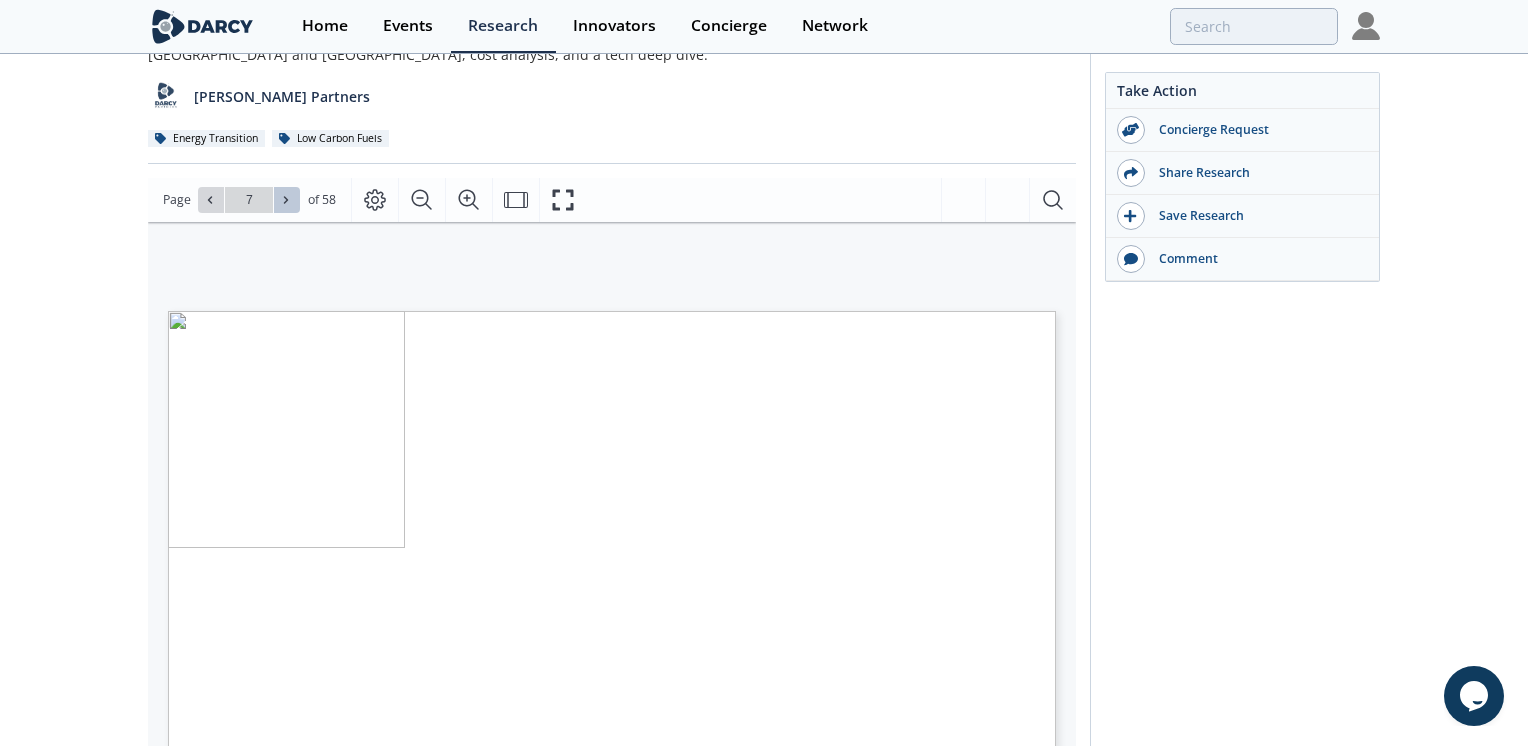 type on "8" 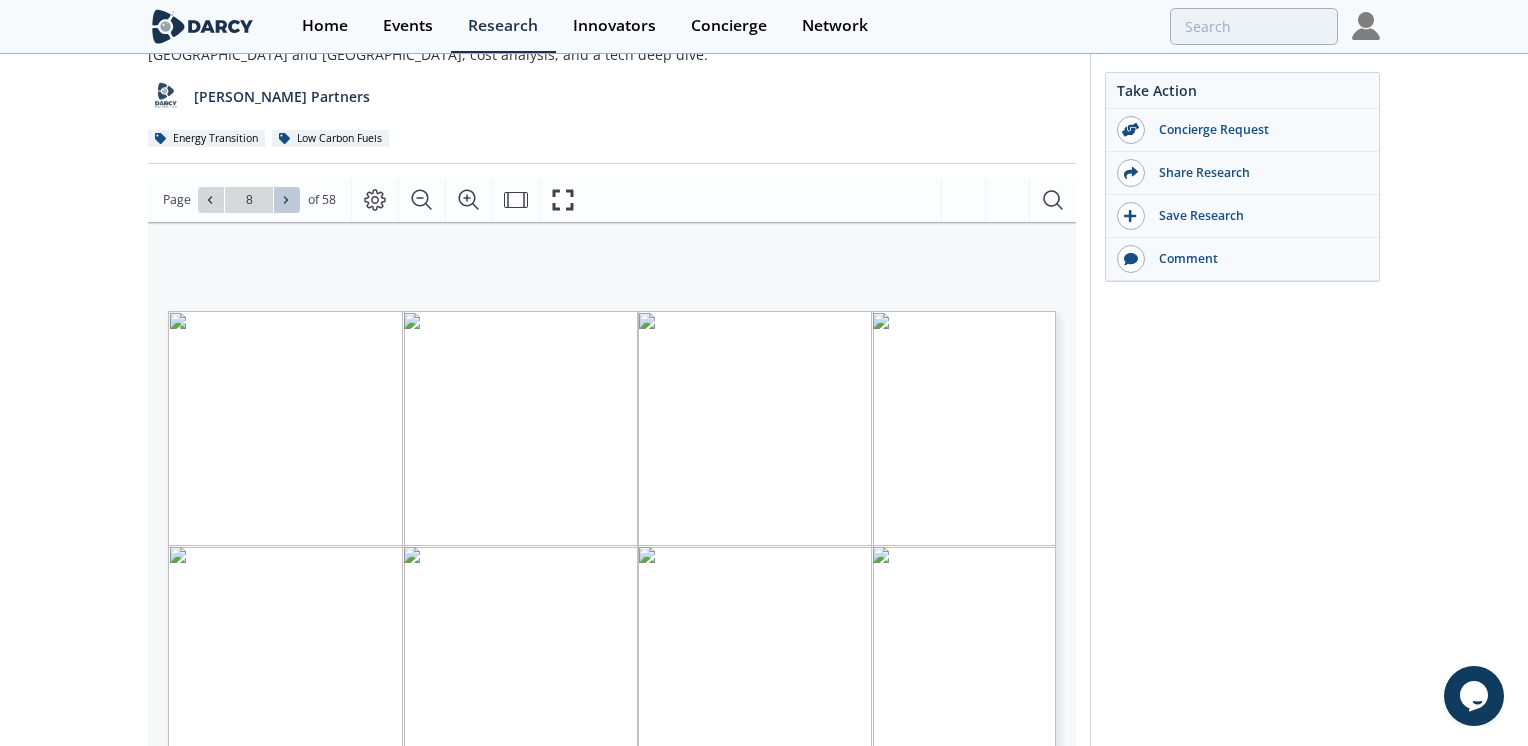 click at bounding box center [287, 200] 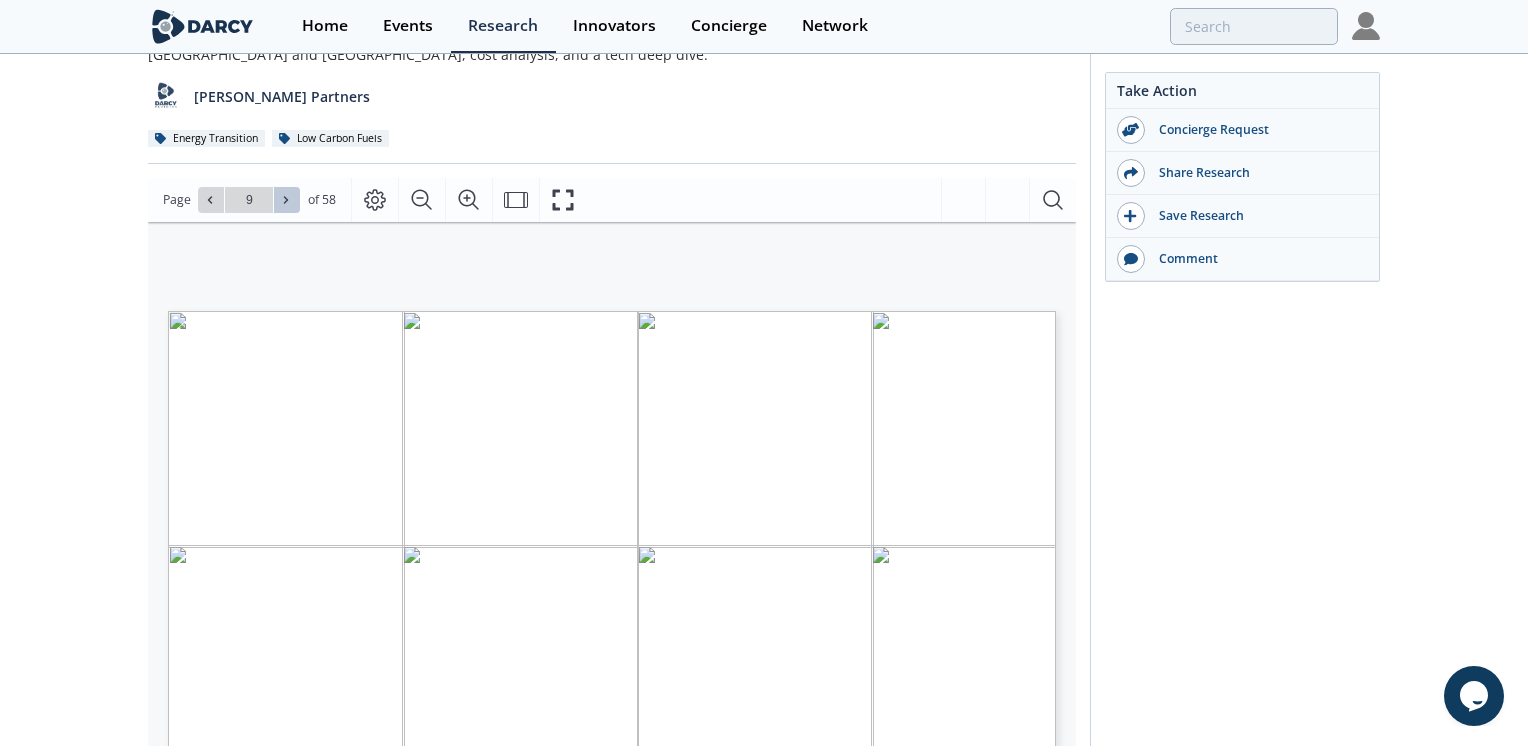 click at bounding box center [287, 200] 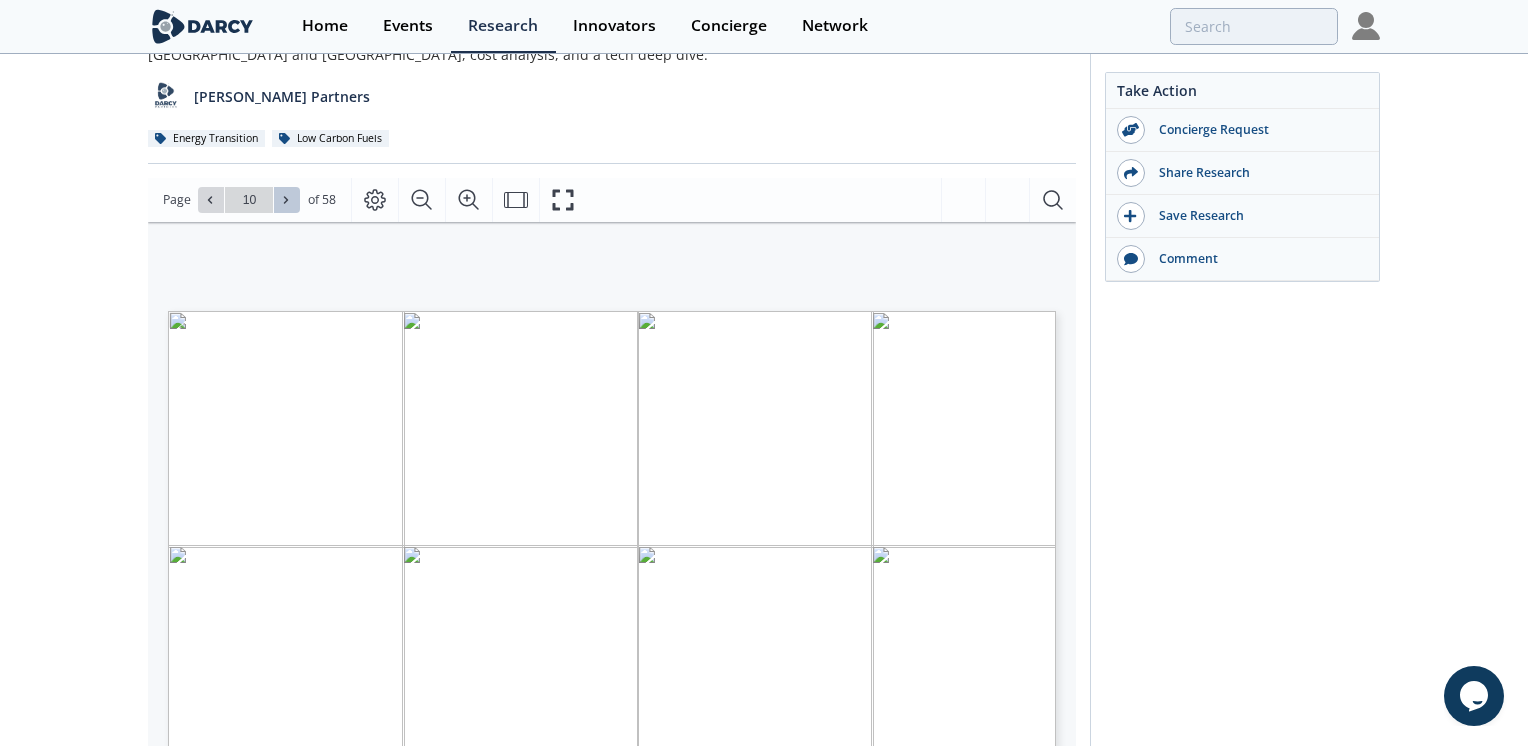 click at bounding box center (287, 200) 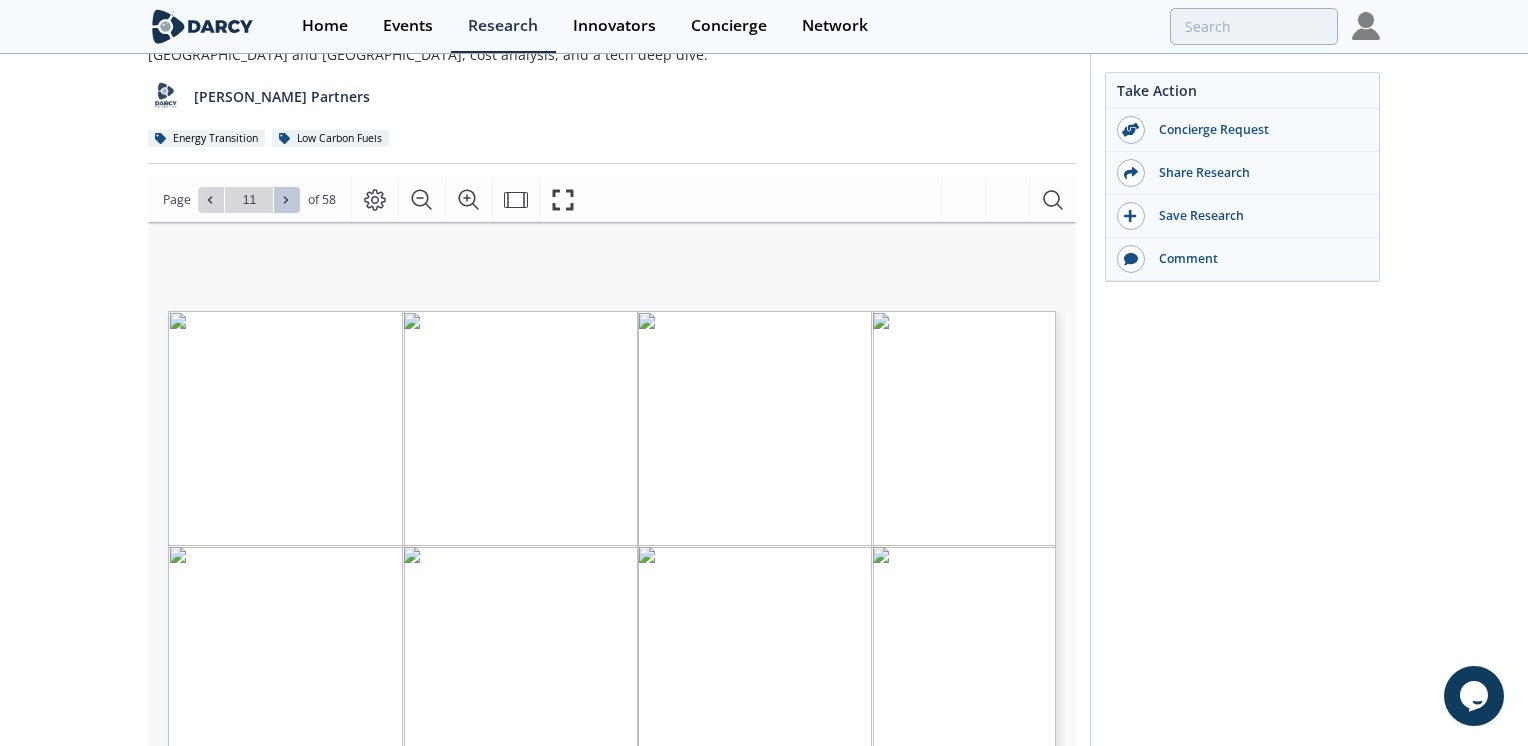 click at bounding box center (287, 200) 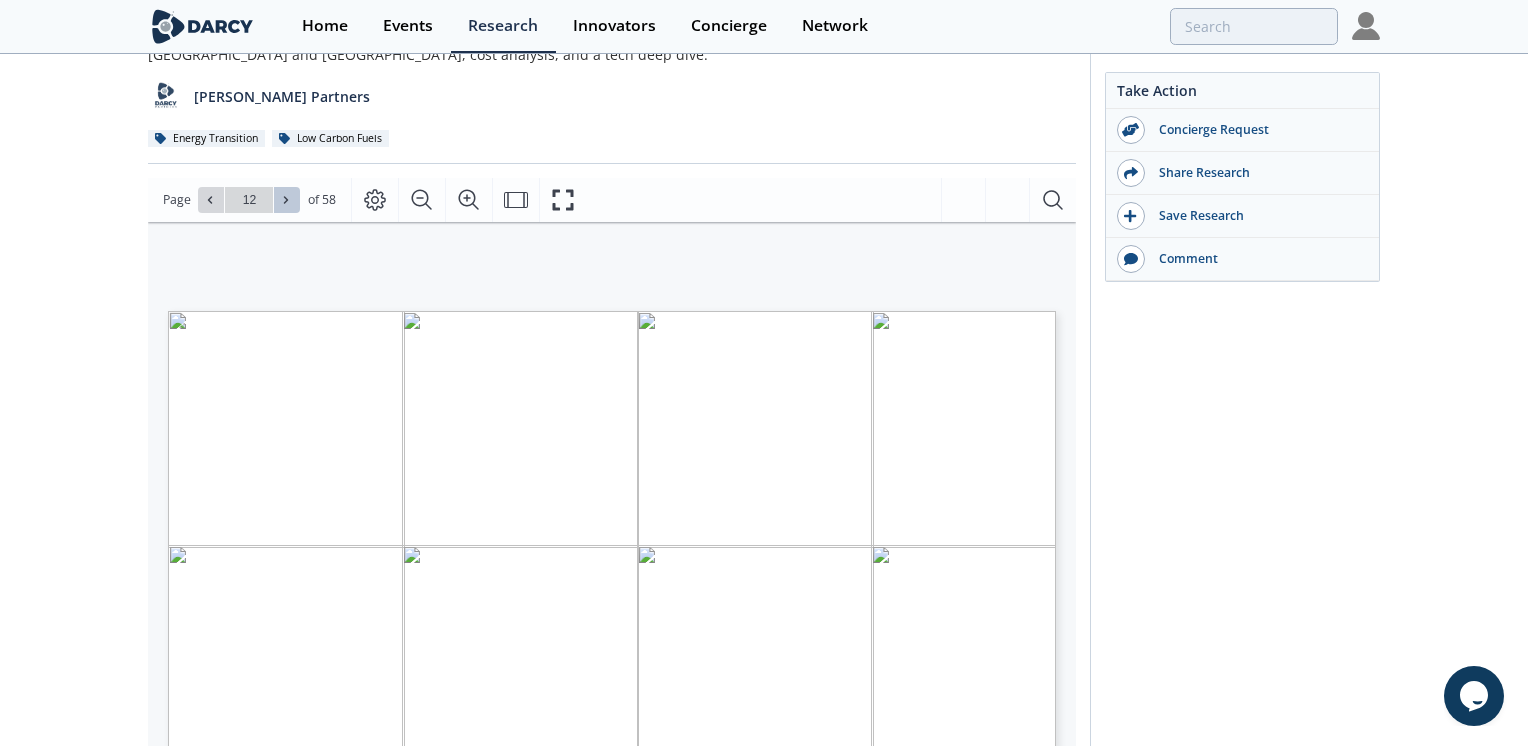 click at bounding box center [287, 200] 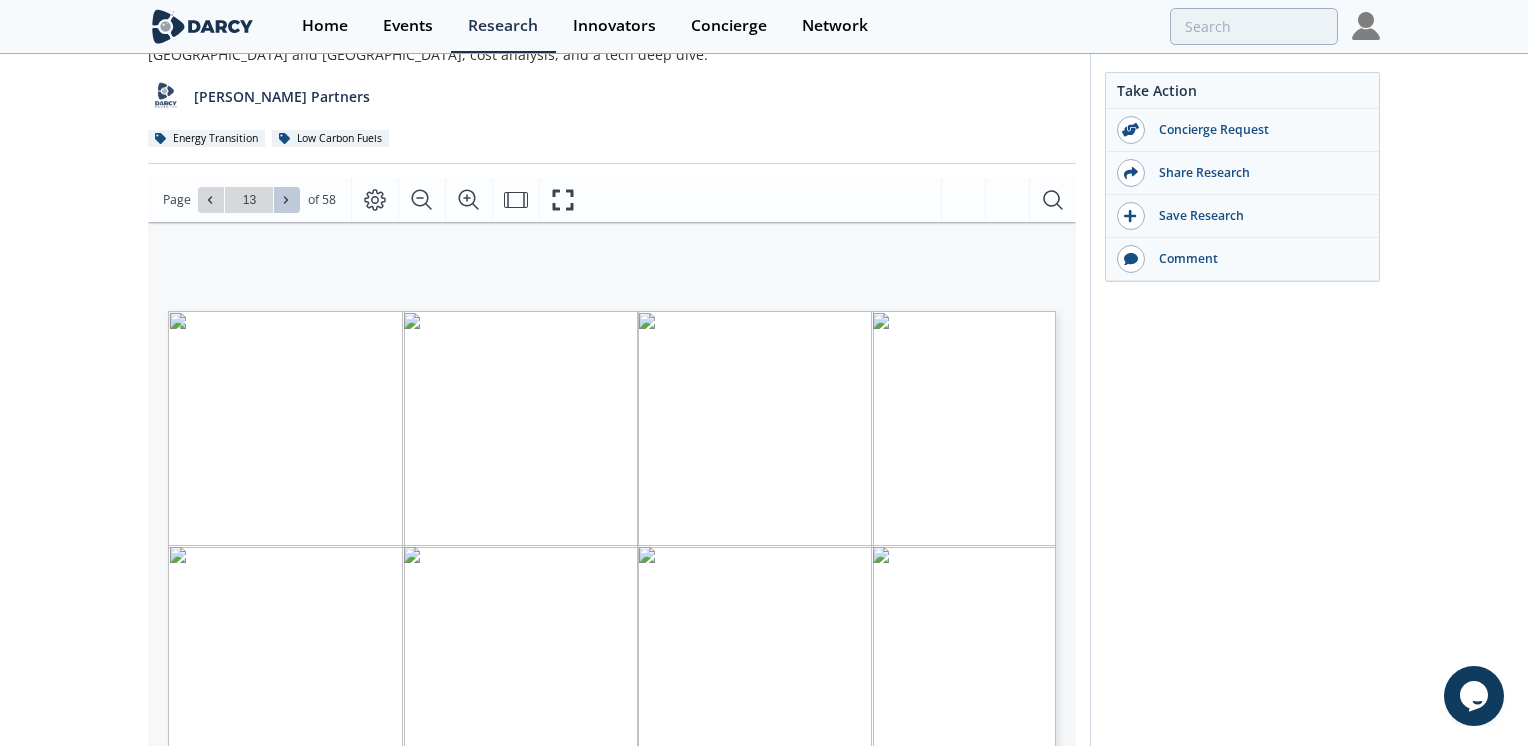 click at bounding box center [287, 200] 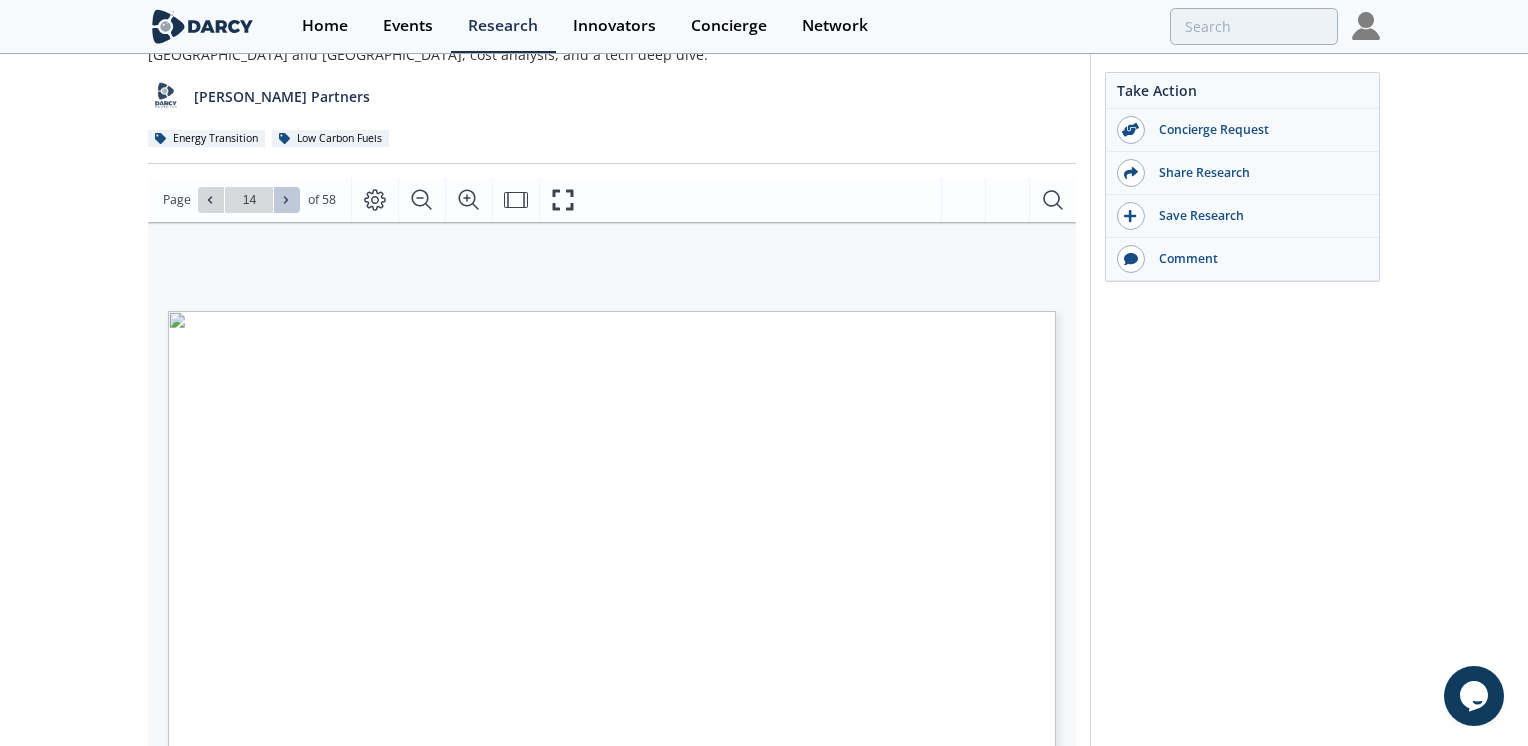 type on "14" 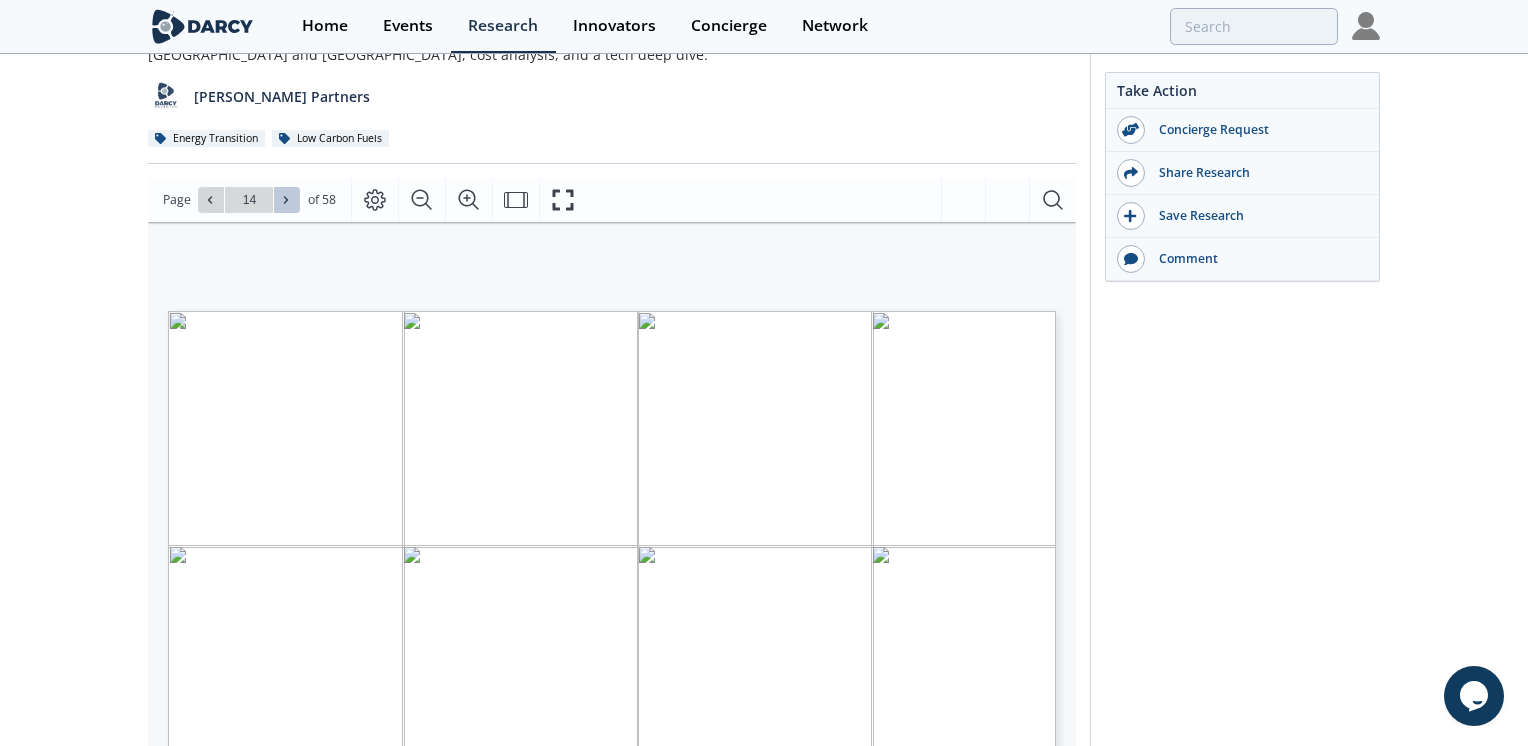 click at bounding box center (287, 200) 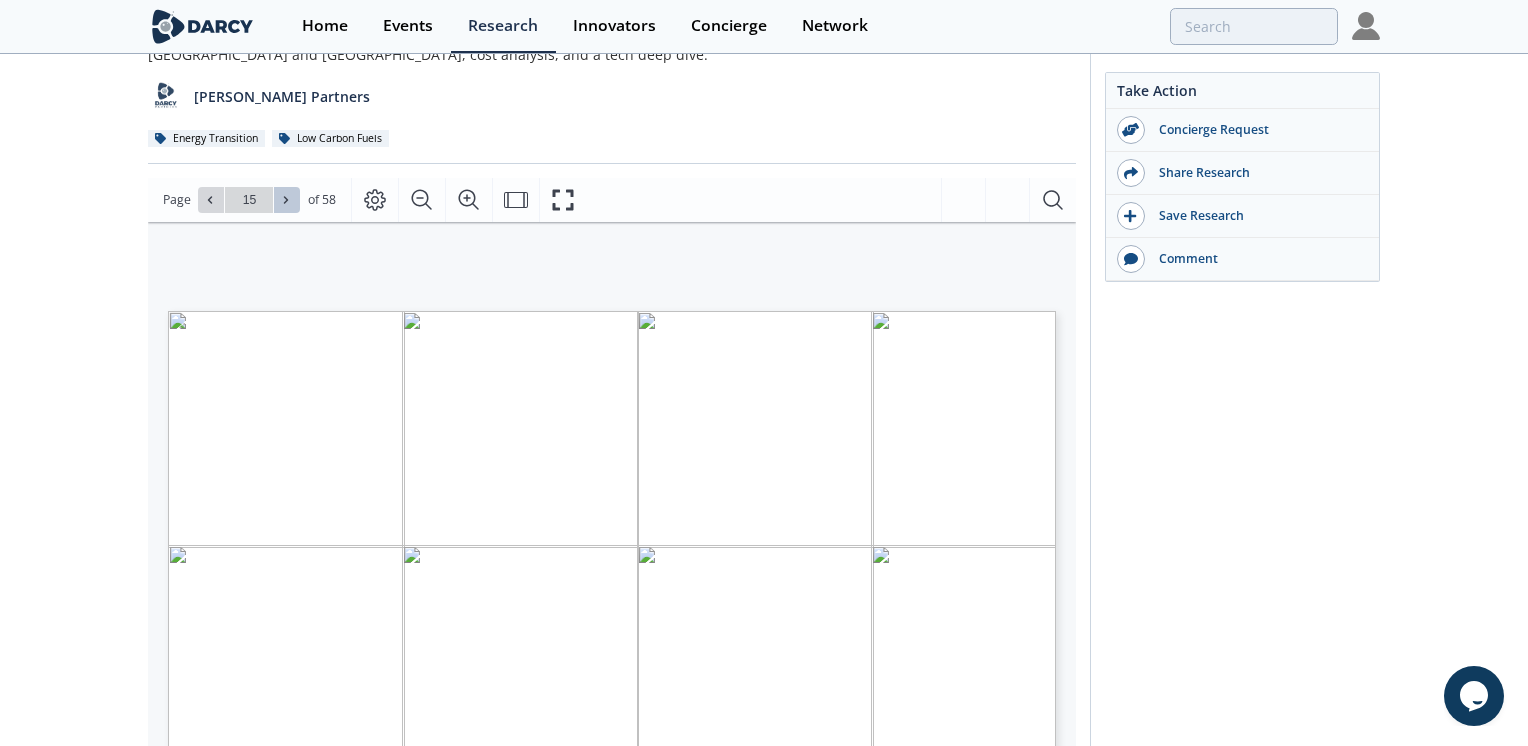 click at bounding box center (287, 200) 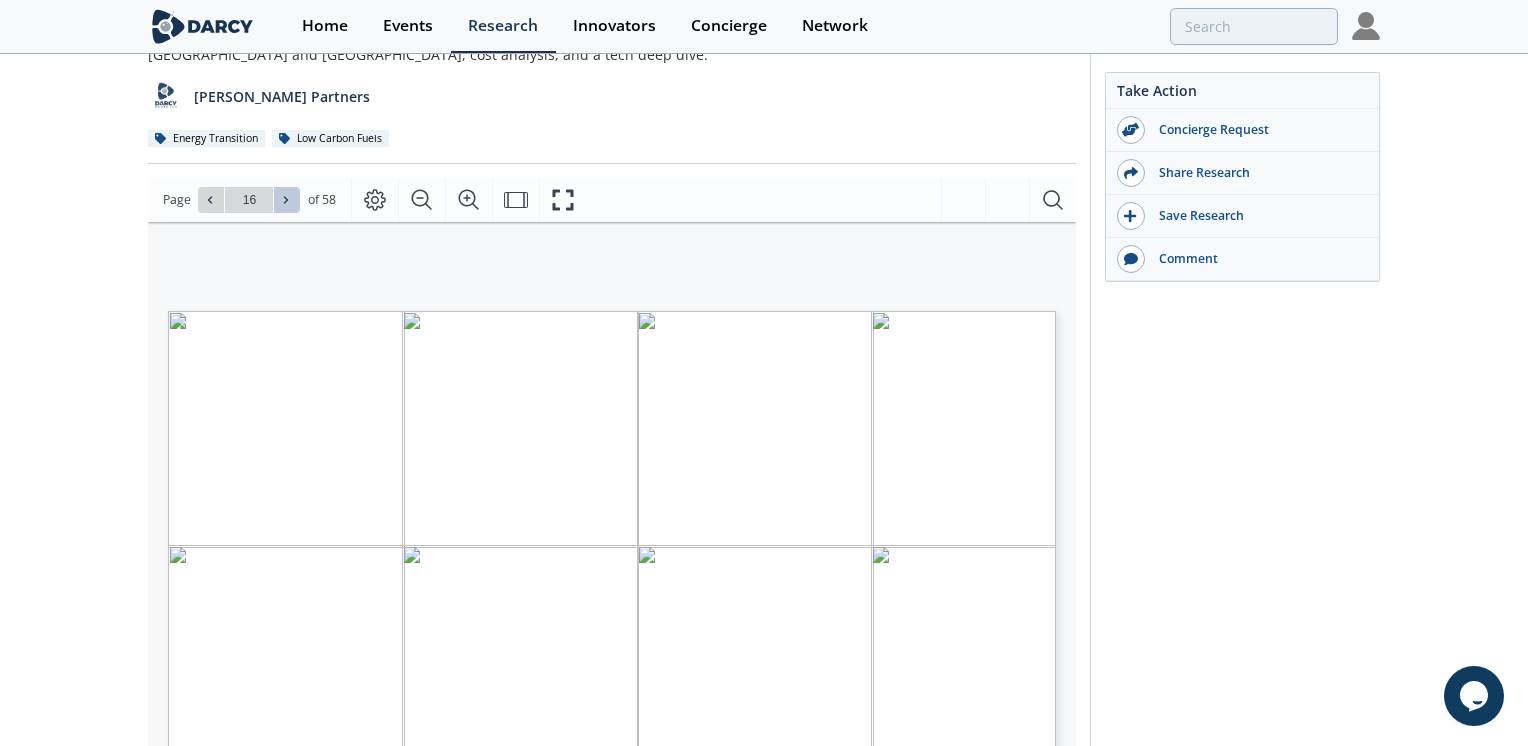 click at bounding box center [287, 200] 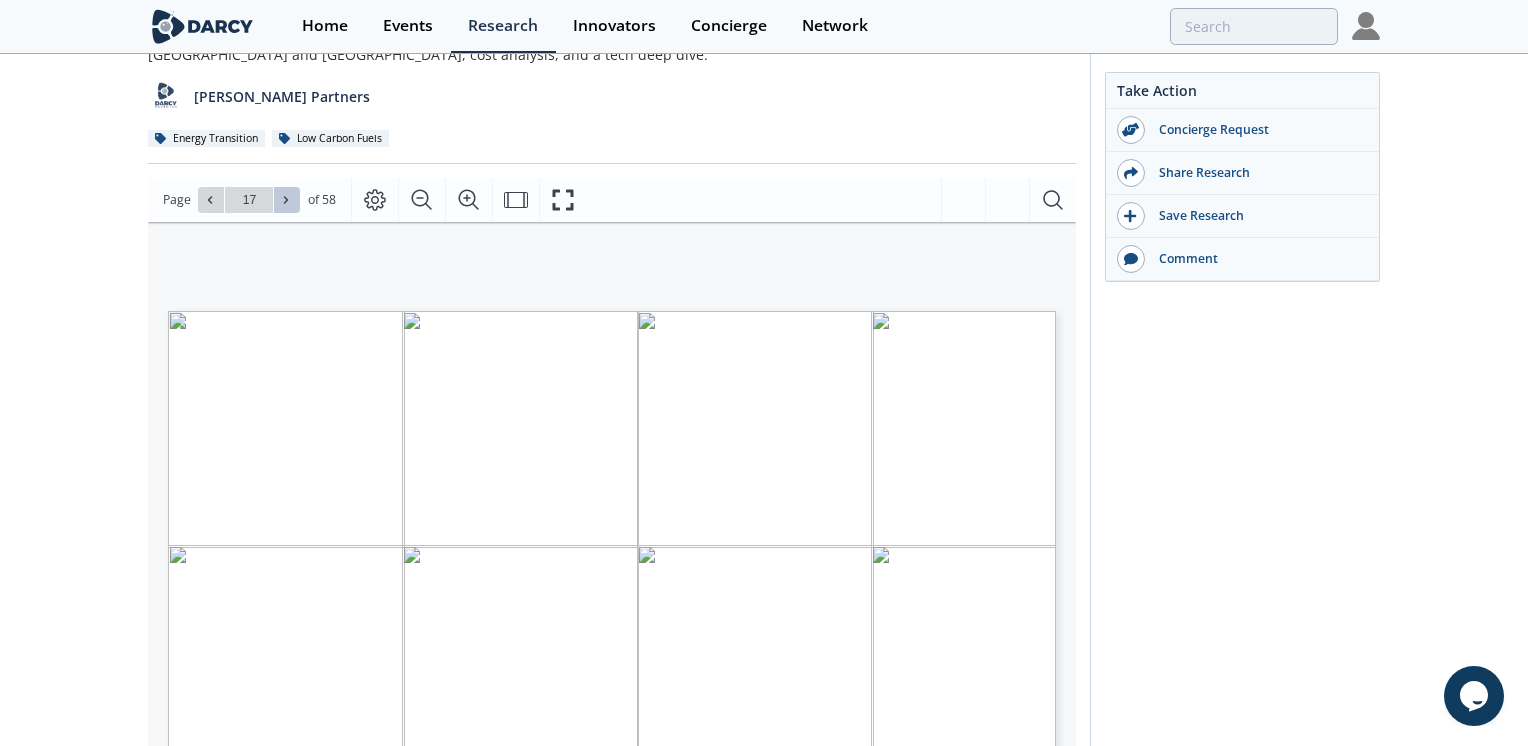 click at bounding box center [287, 200] 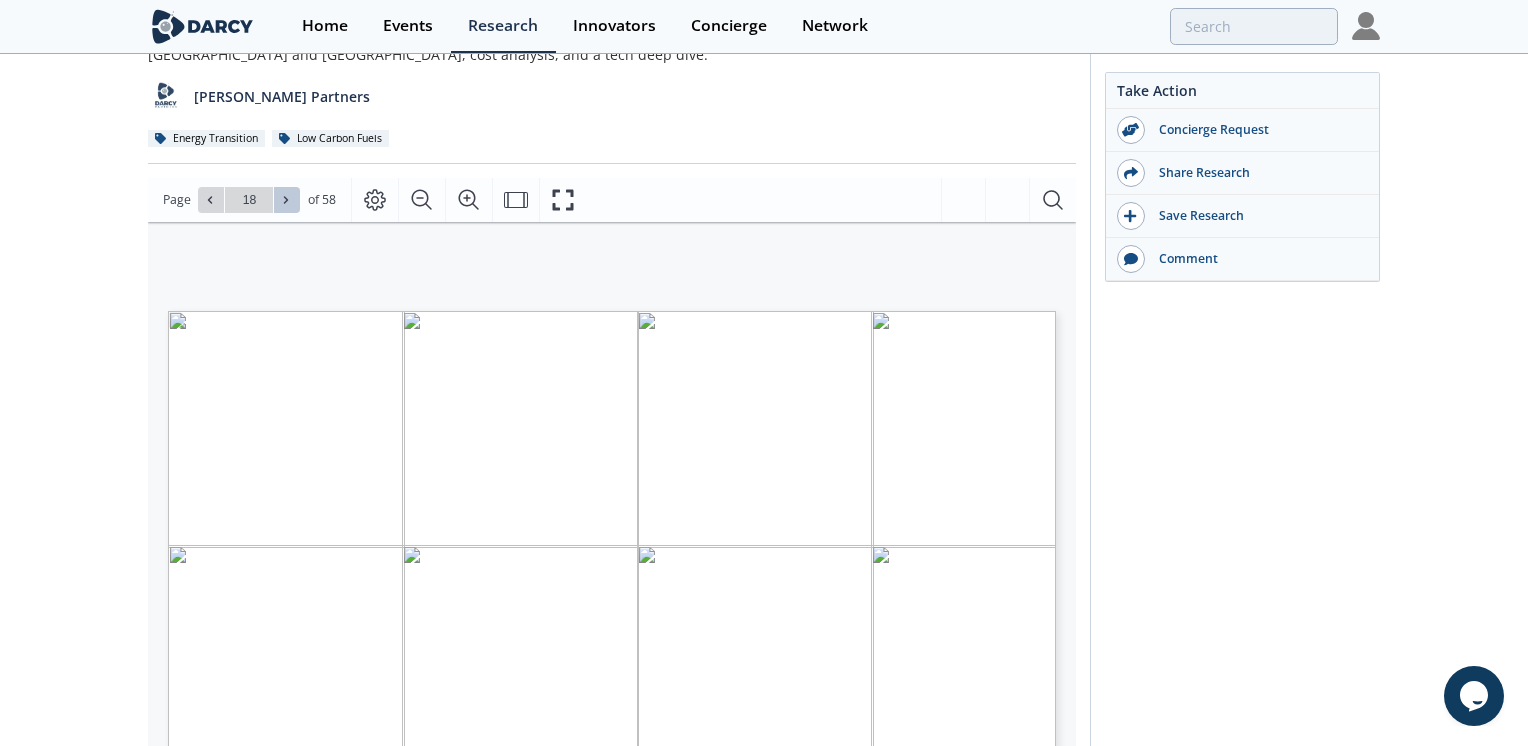 click at bounding box center [287, 200] 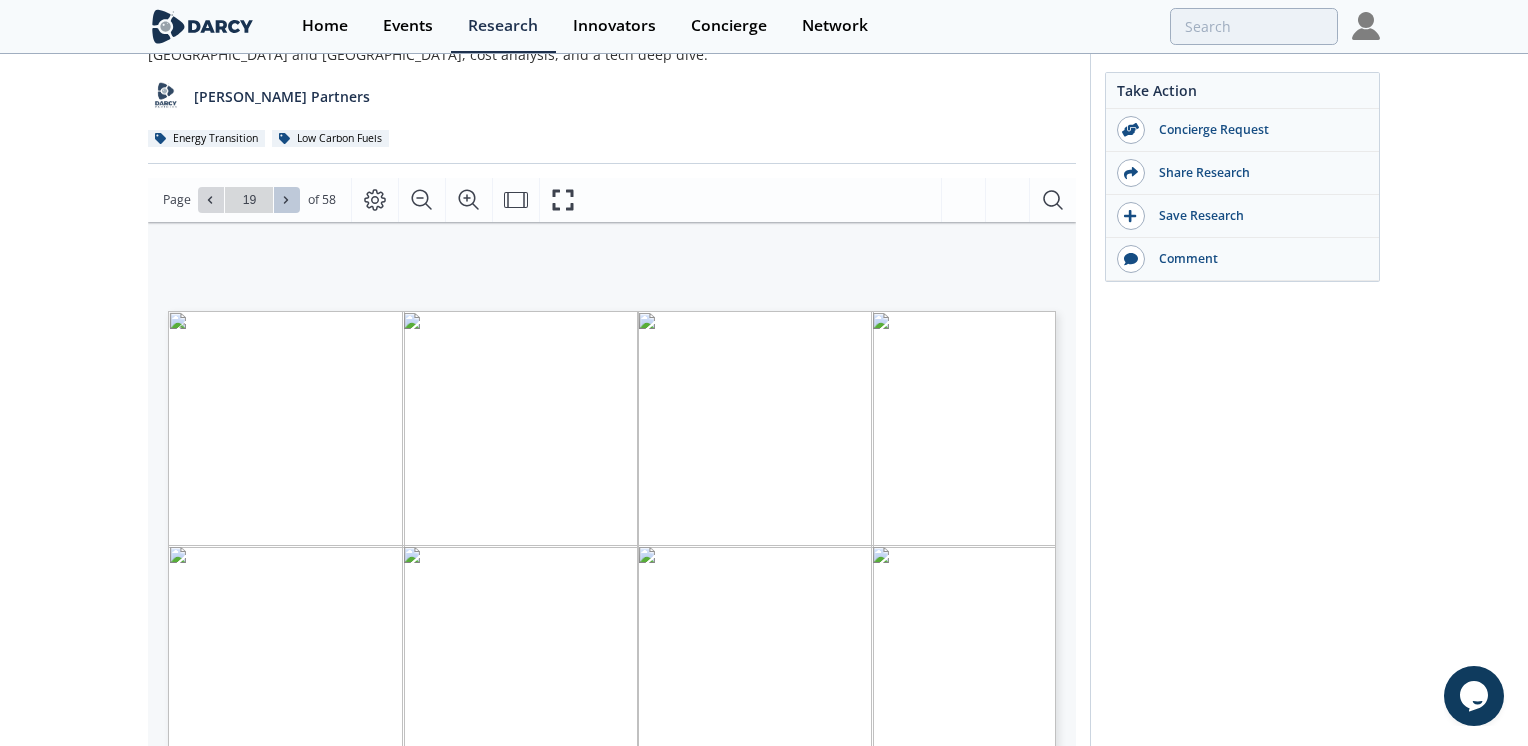 click at bounding box center [287, 200] 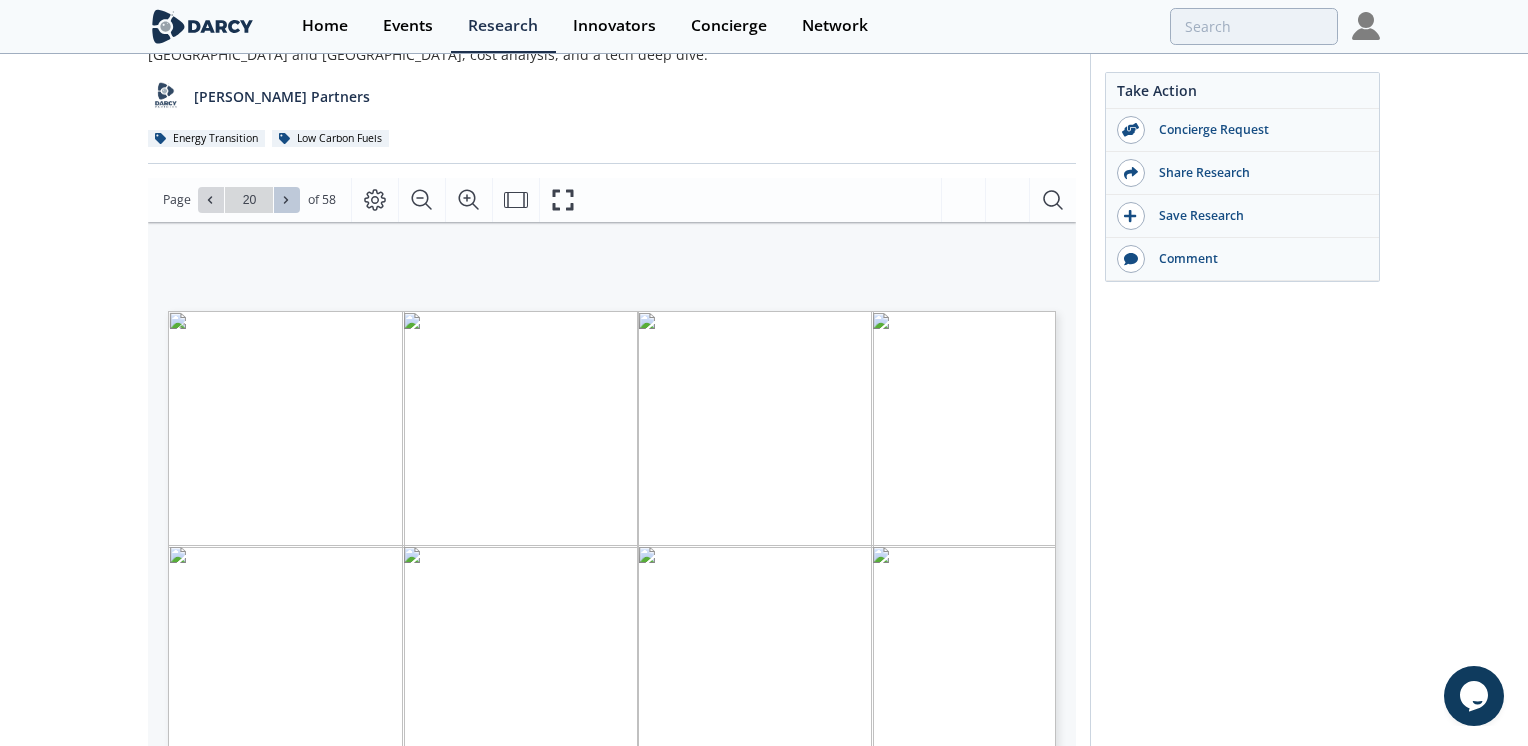 click at bounding box center [287, 200] 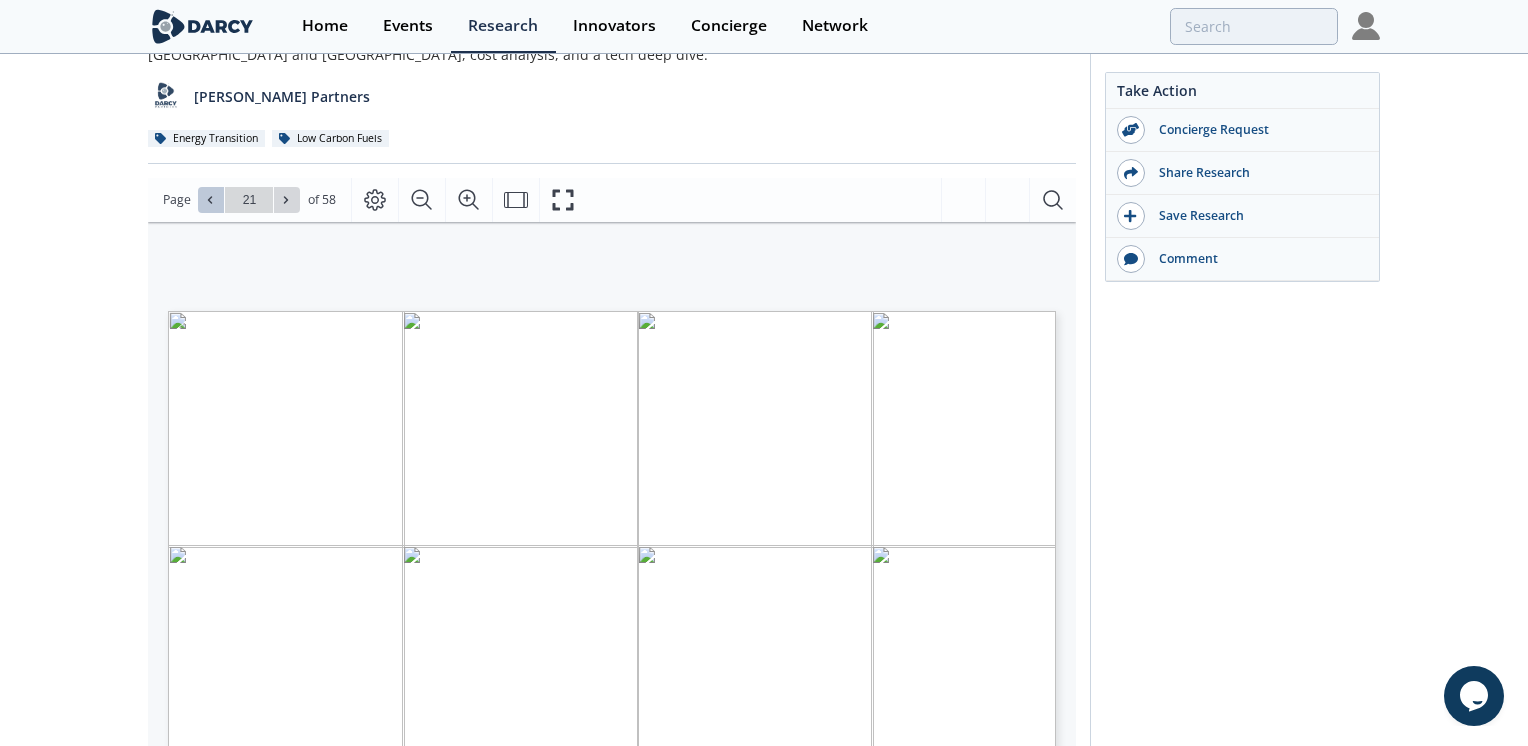 click at bounding box center [211, 200] 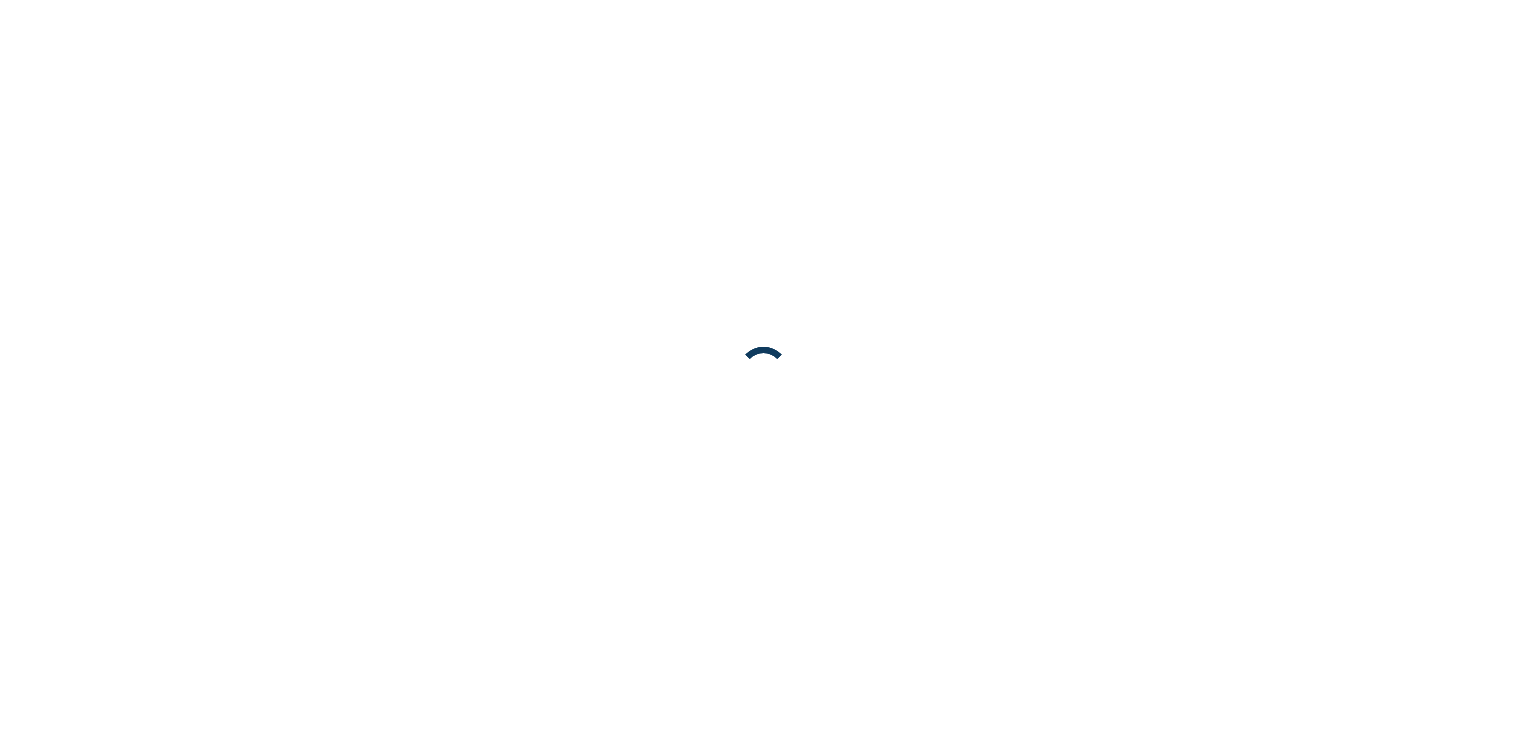 scroll, scrollTop: 0, scrollLeft: 0, axis: both 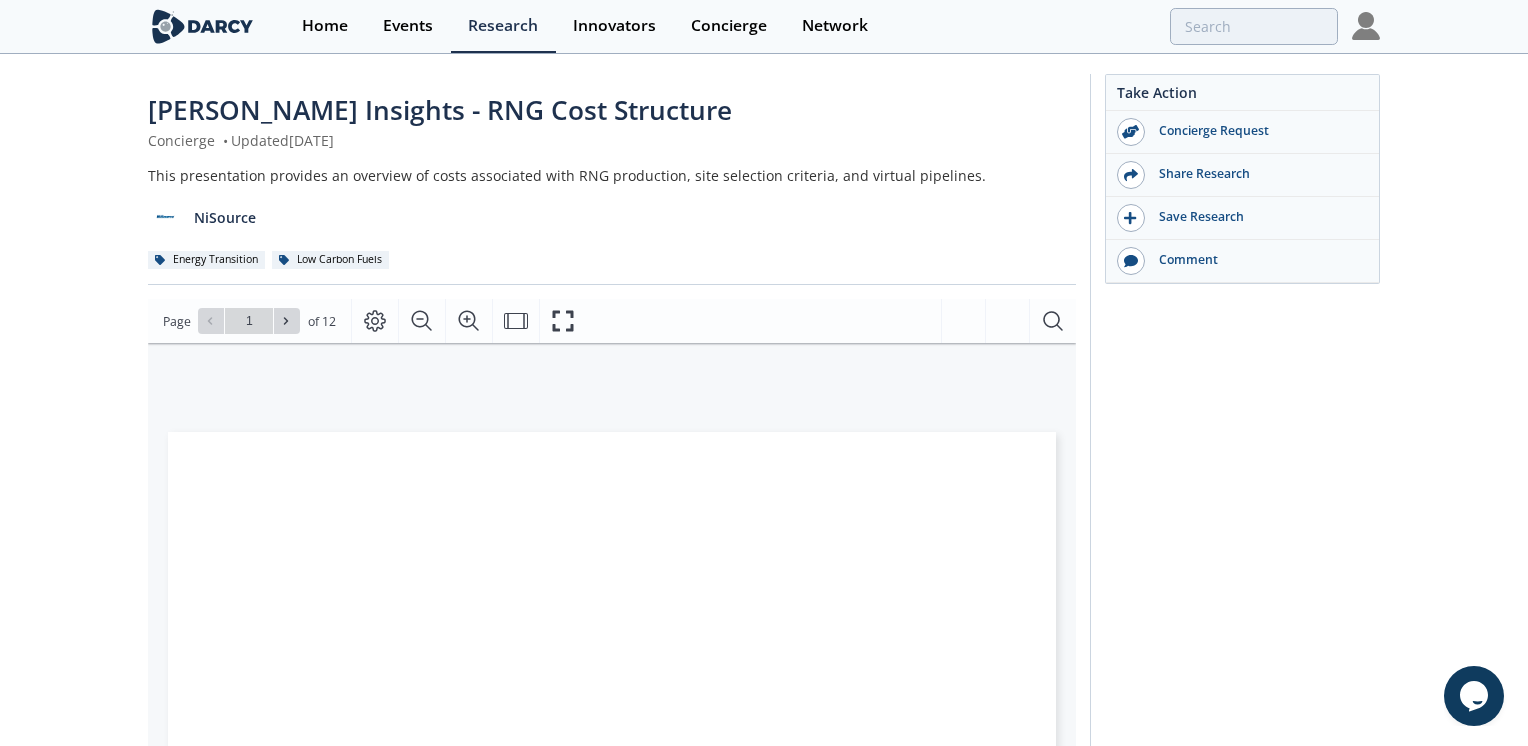 type on "2" 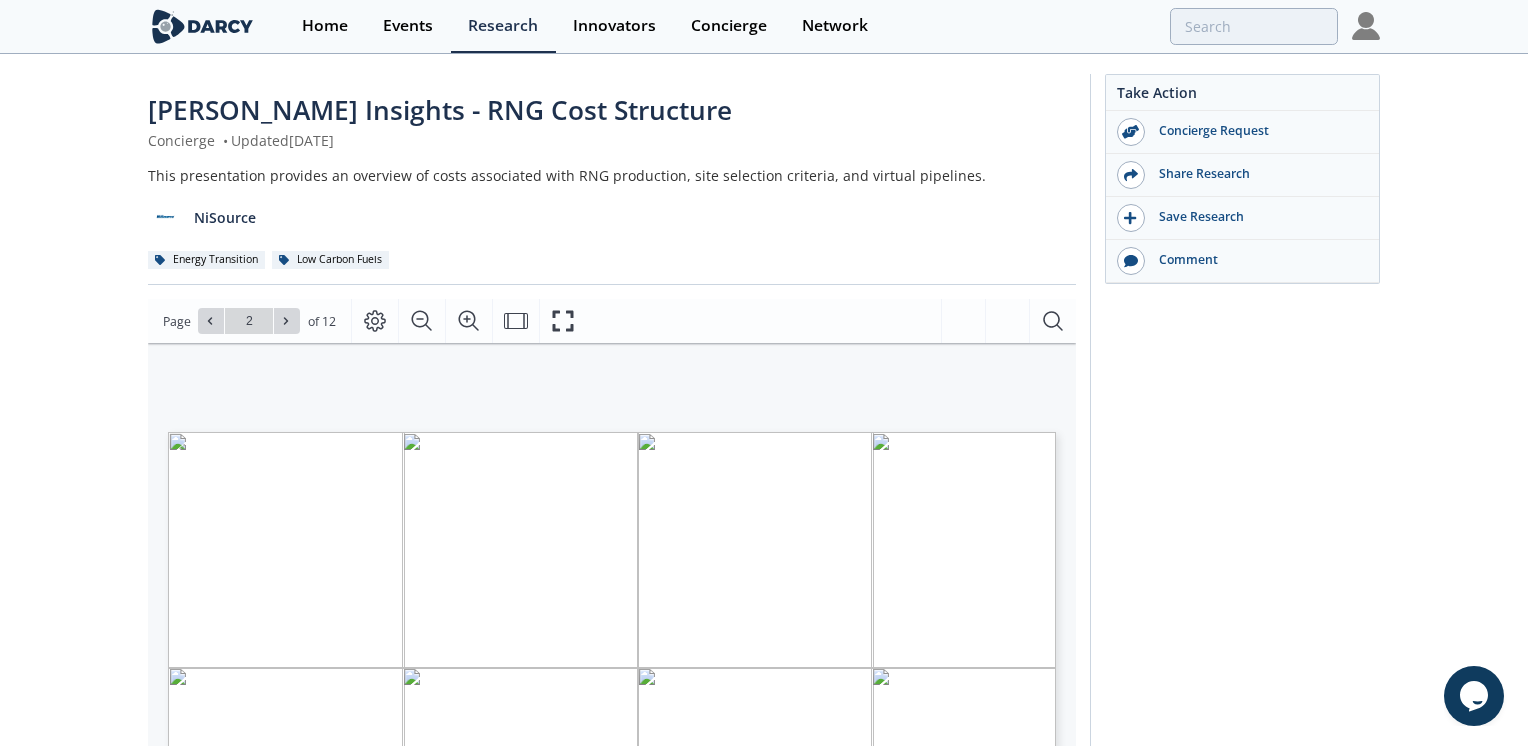 type on "3" 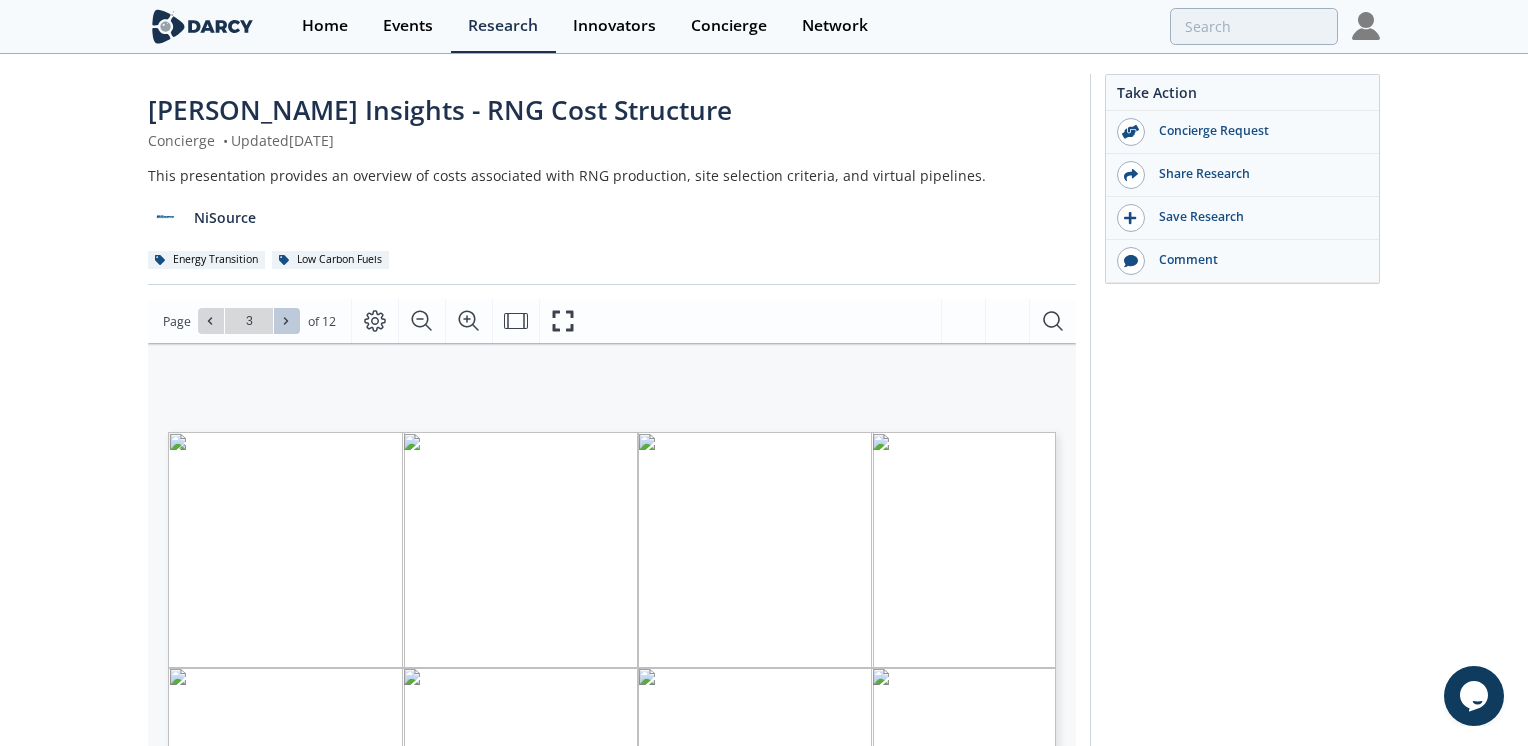 click 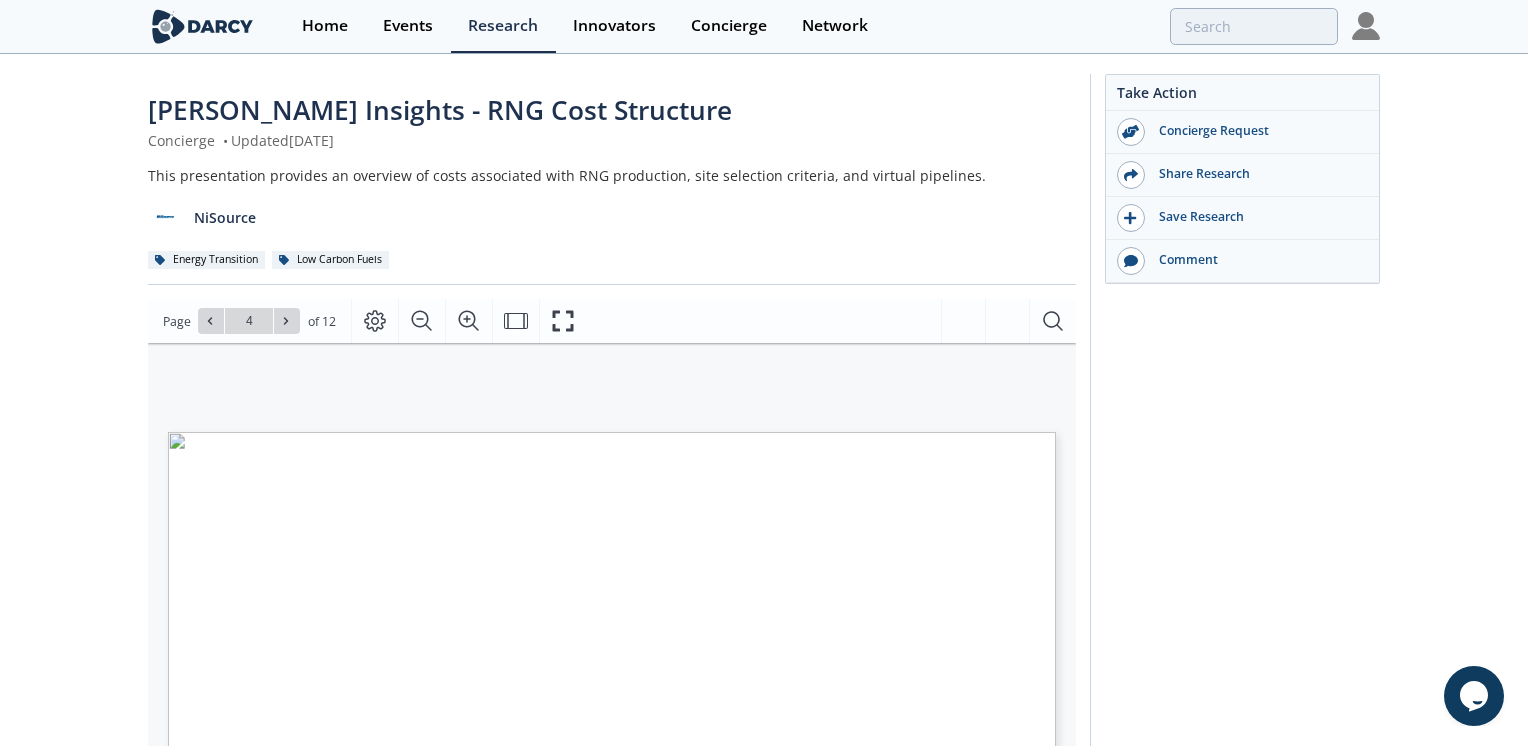 click 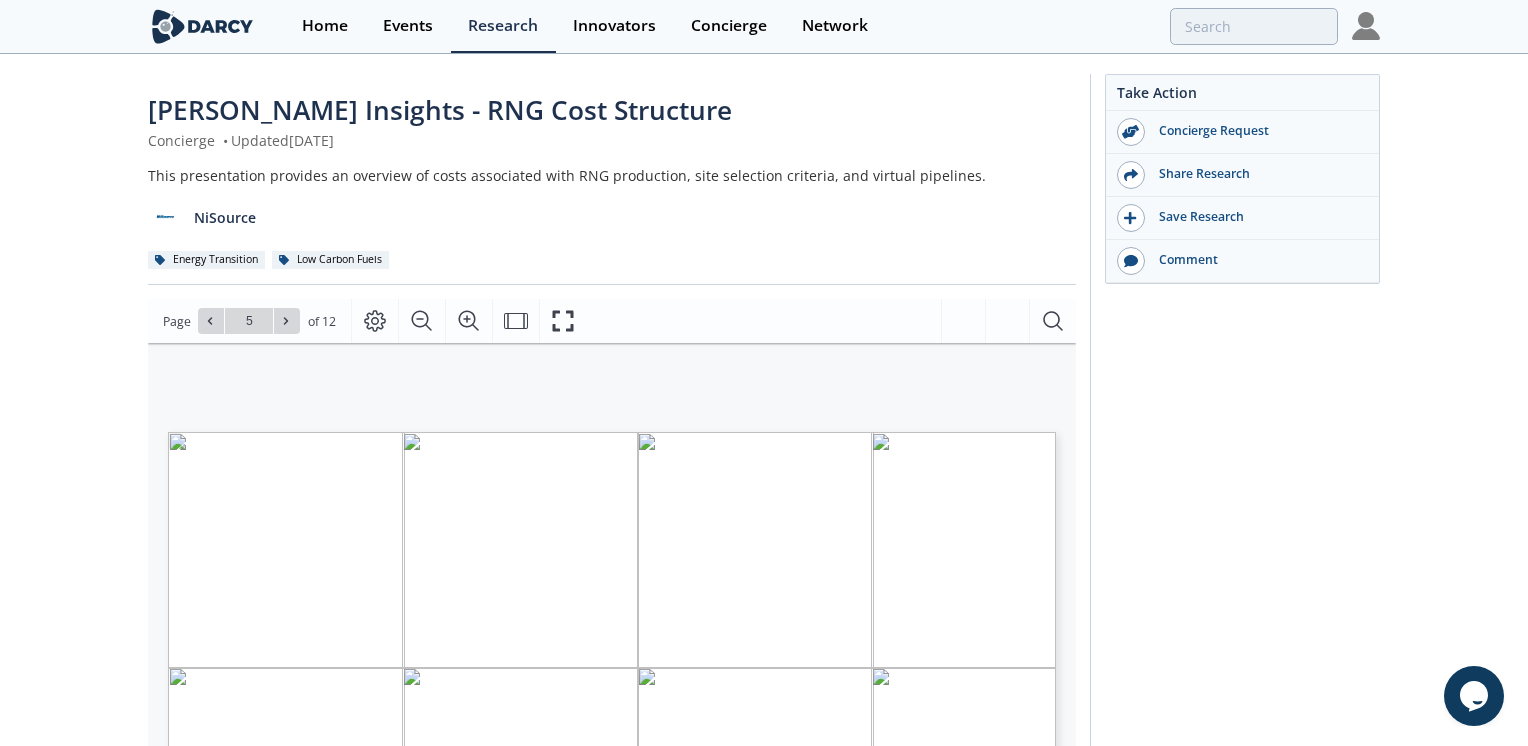 click 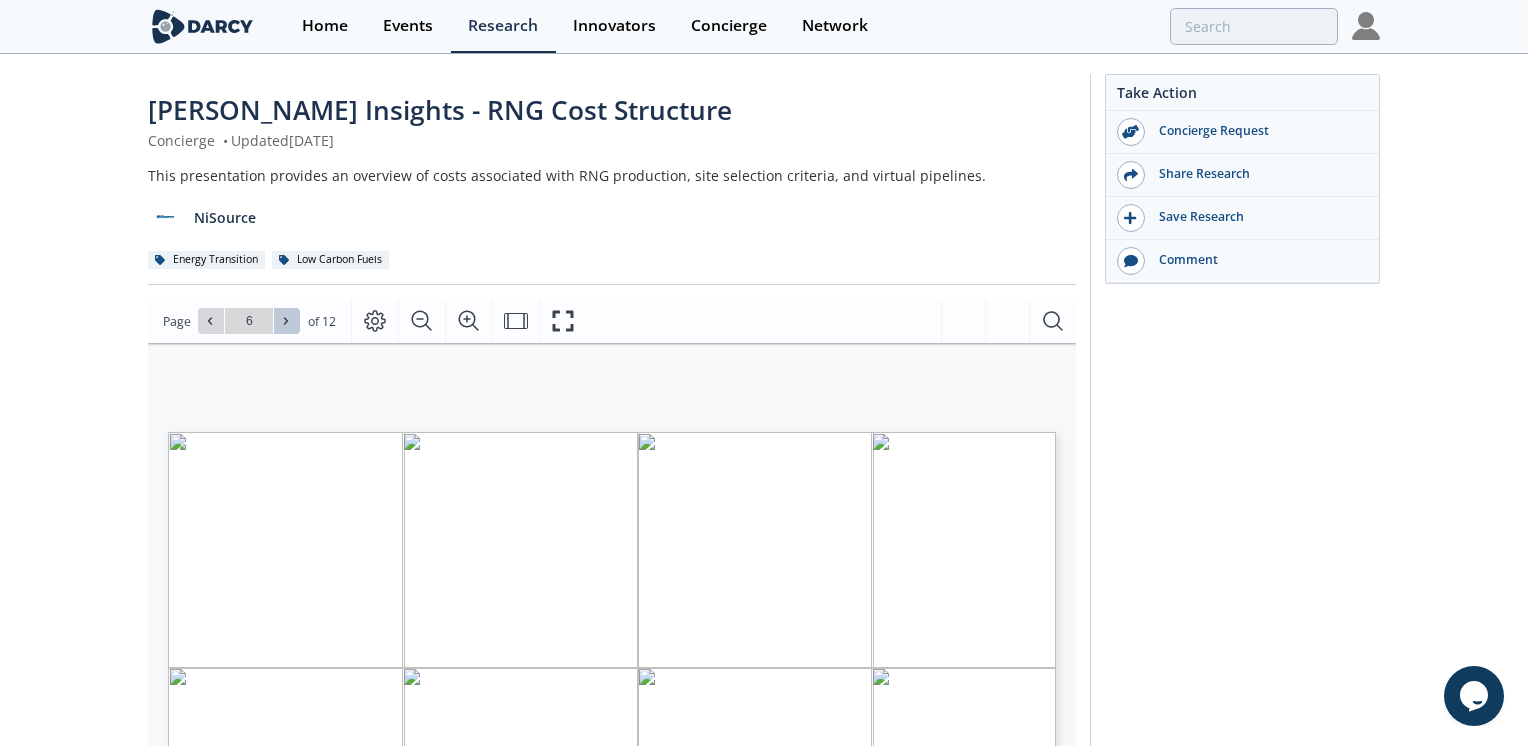 click 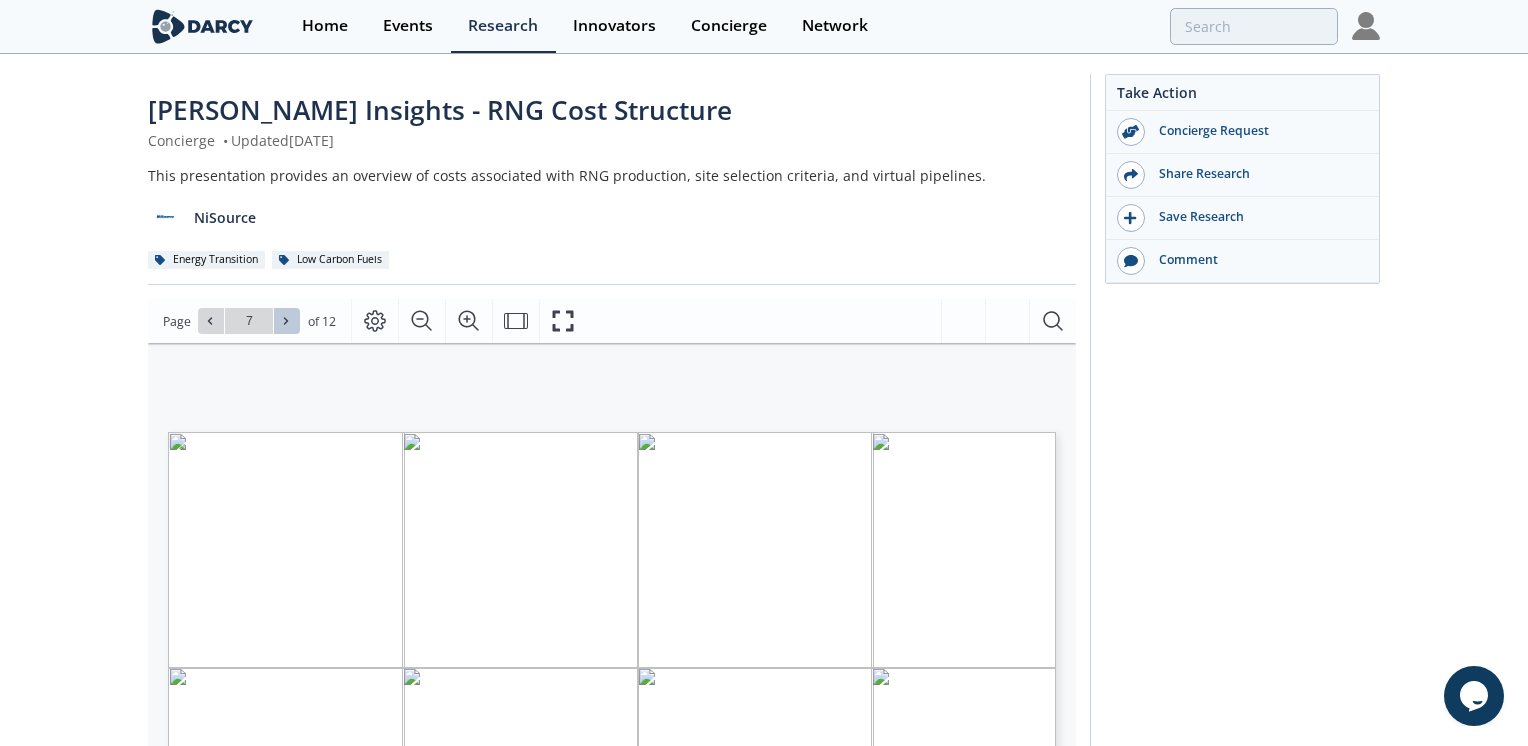 click 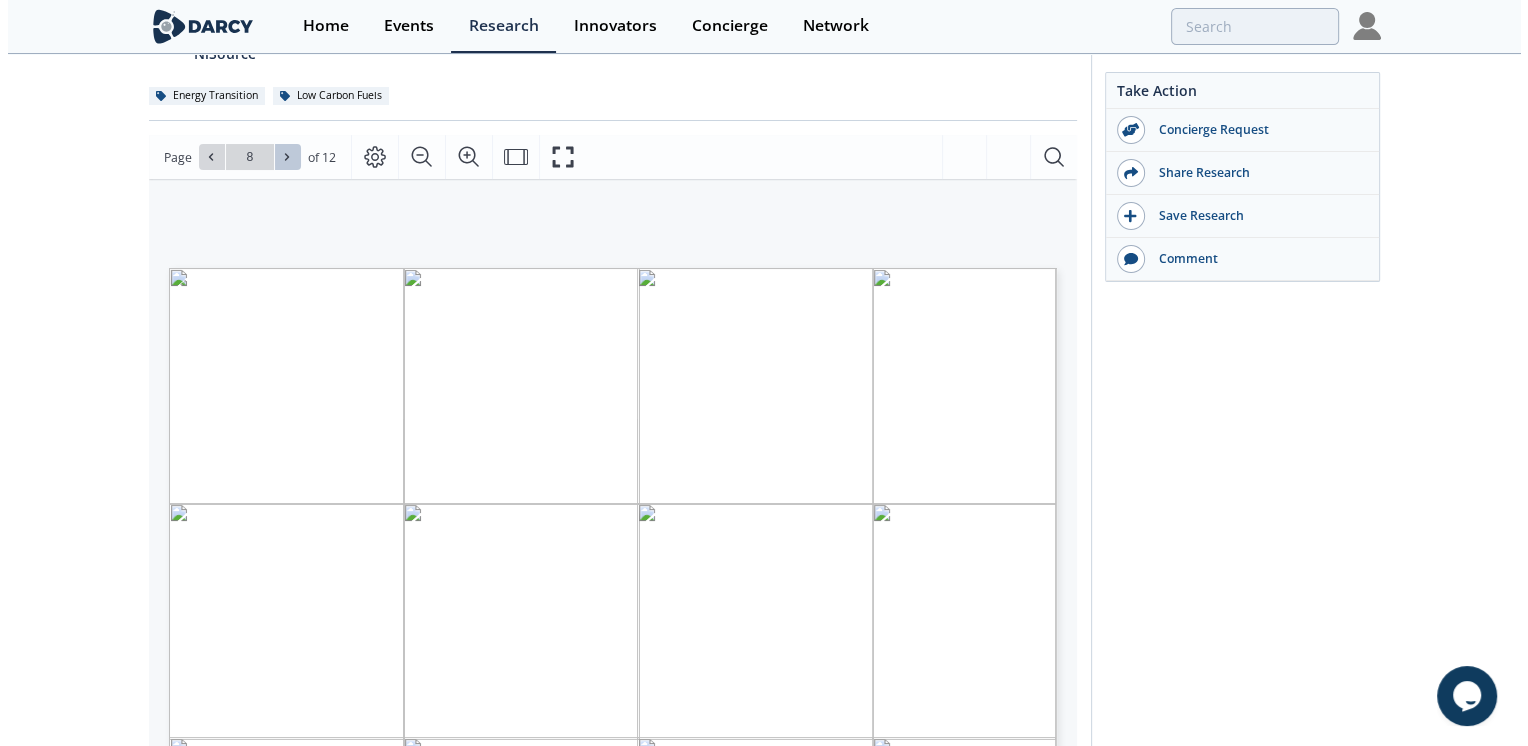 scroll, scrollTop: 166, scrollLeft: 0, axis: vertical 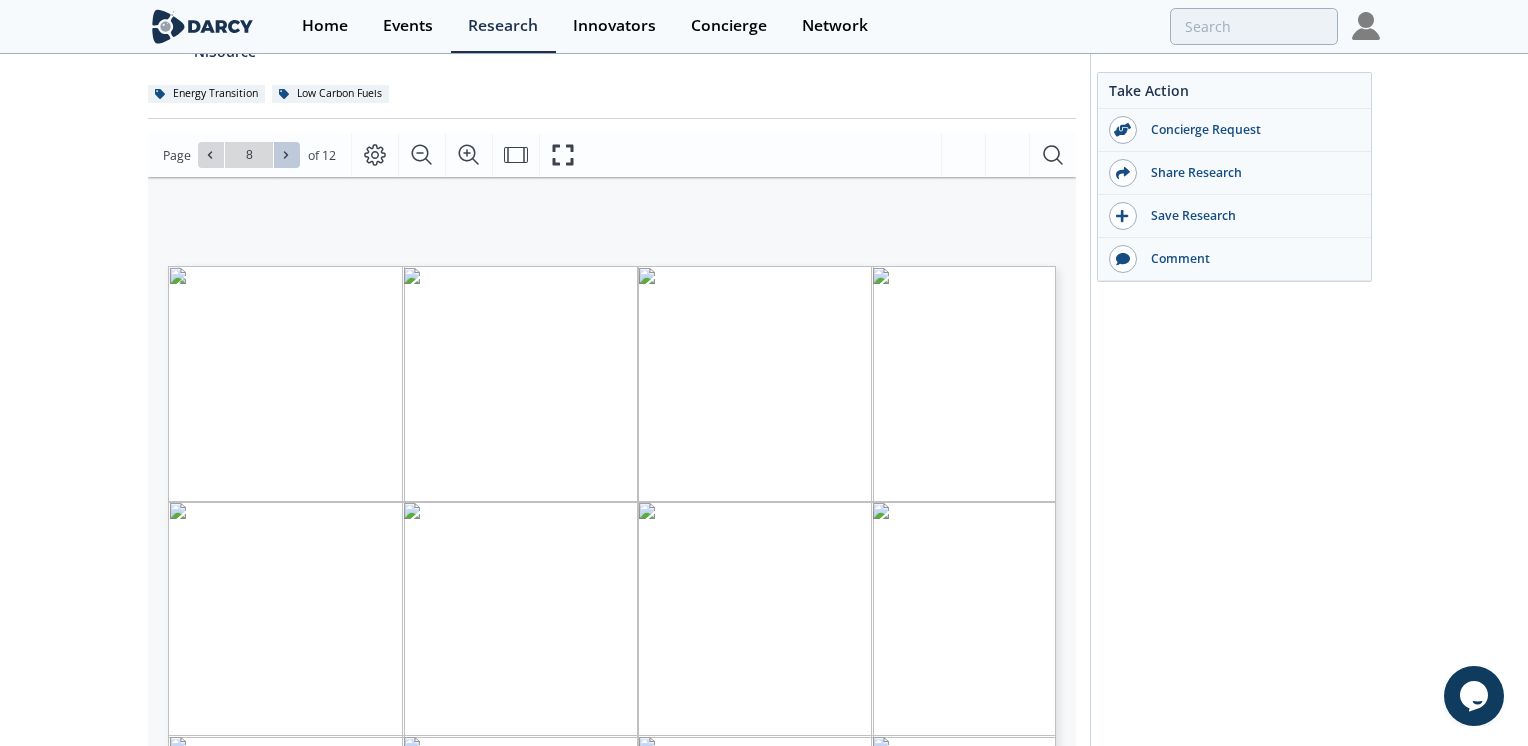 click 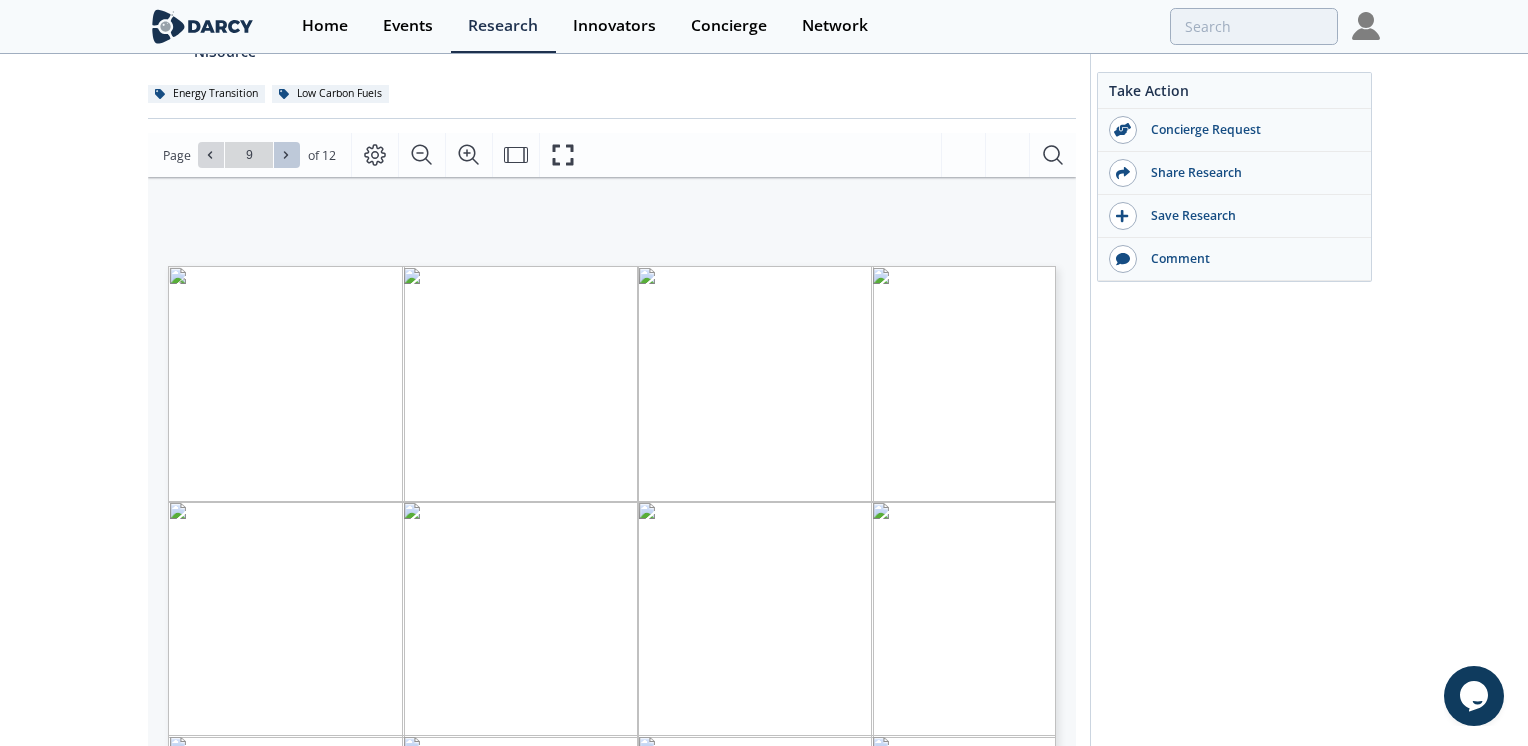 click 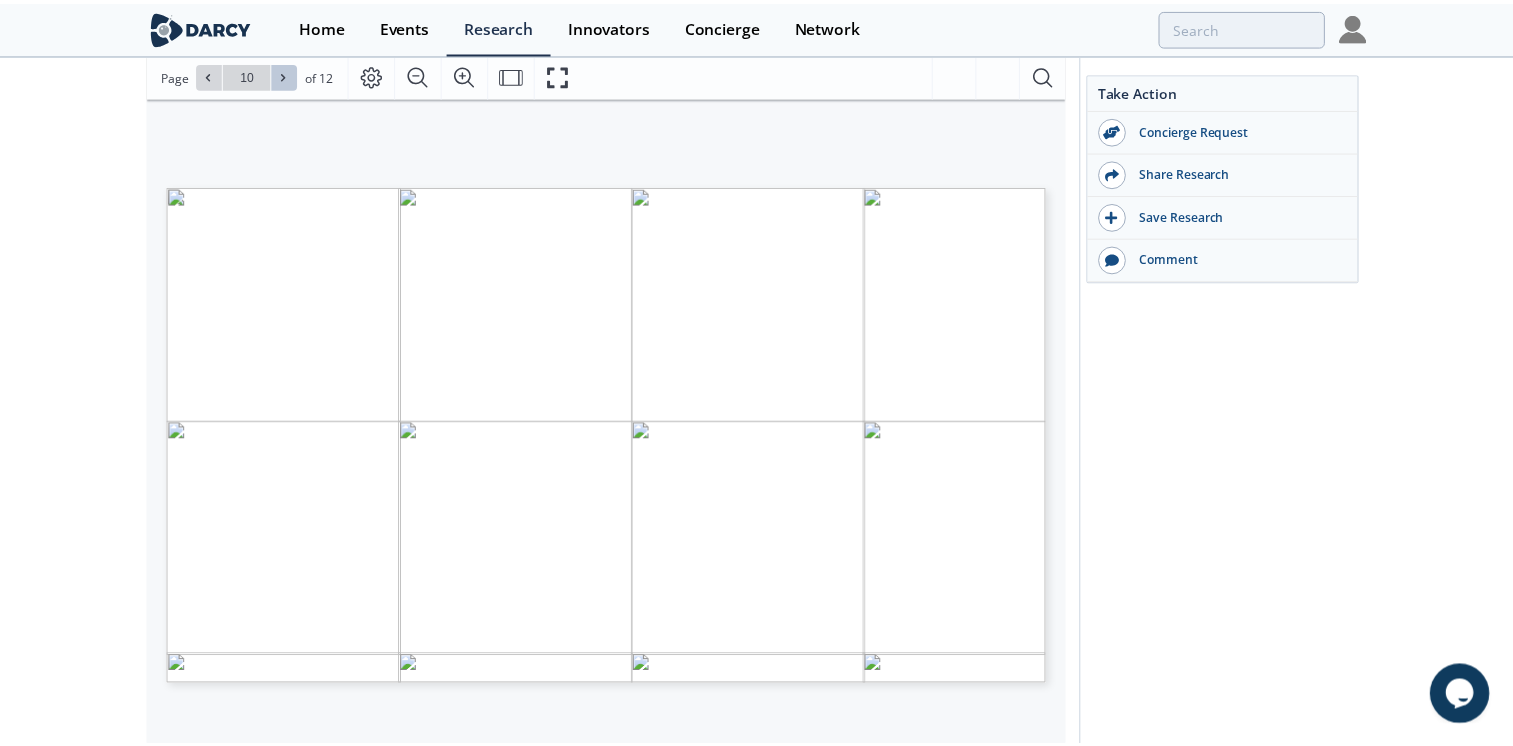 scroll, scrollTop: 247, scrollLeft: 0, axis: vertical 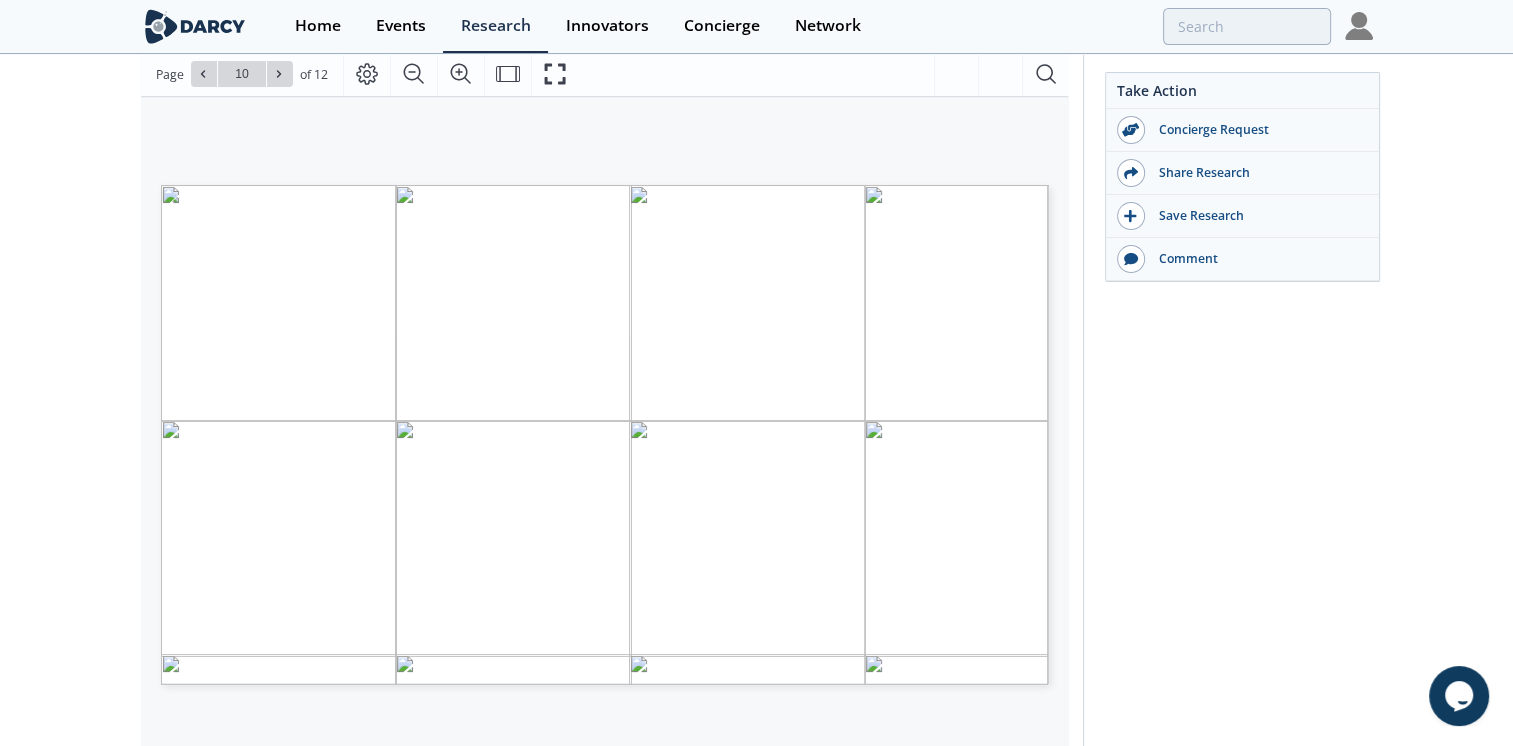 click on "Take Action
Concierge Request
Share Research
Save Research
Comment" at bounding box center (1228, 509) 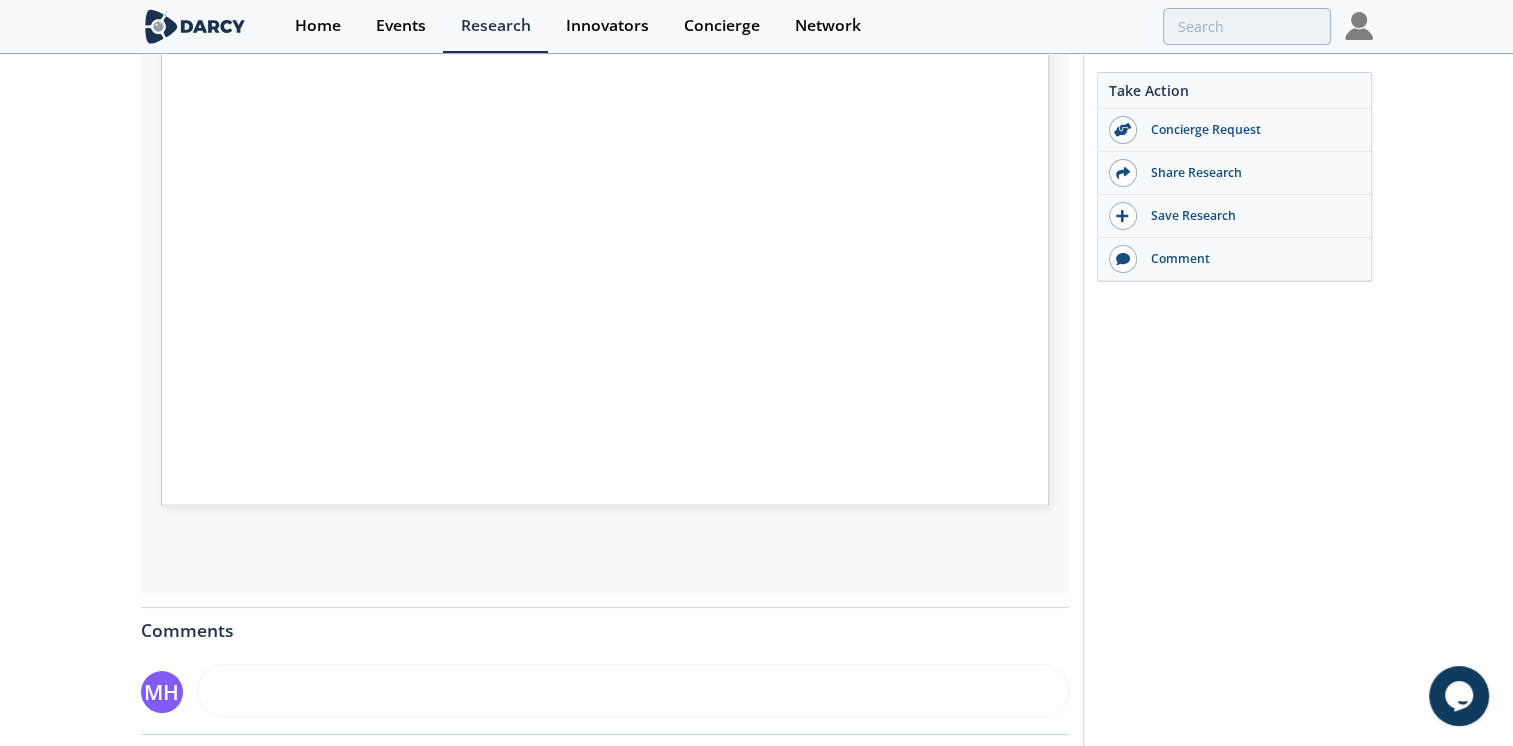 scroll, scrollTop: 414, scrollLeft: 0, axis: vertical 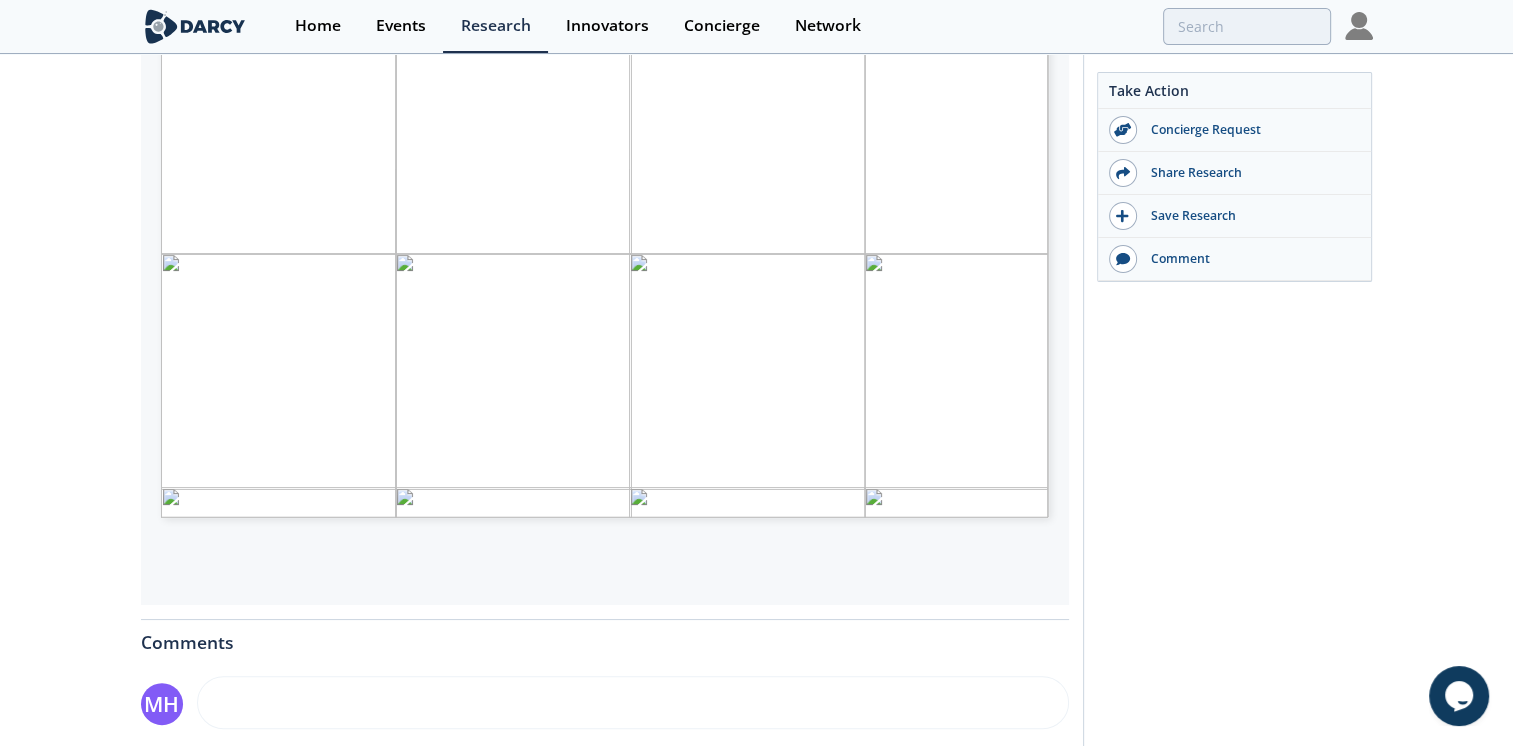 click on "[PERSON_NAME] Insights - RNG Cost Structure
Concierge
•
Updated  [DATE]
This presentation provides an overview of costs associated with RNG production, site selection criteria, and virtual pipelines.
NiSource
Energy Transition
Low Carbon Fuels
Comments" 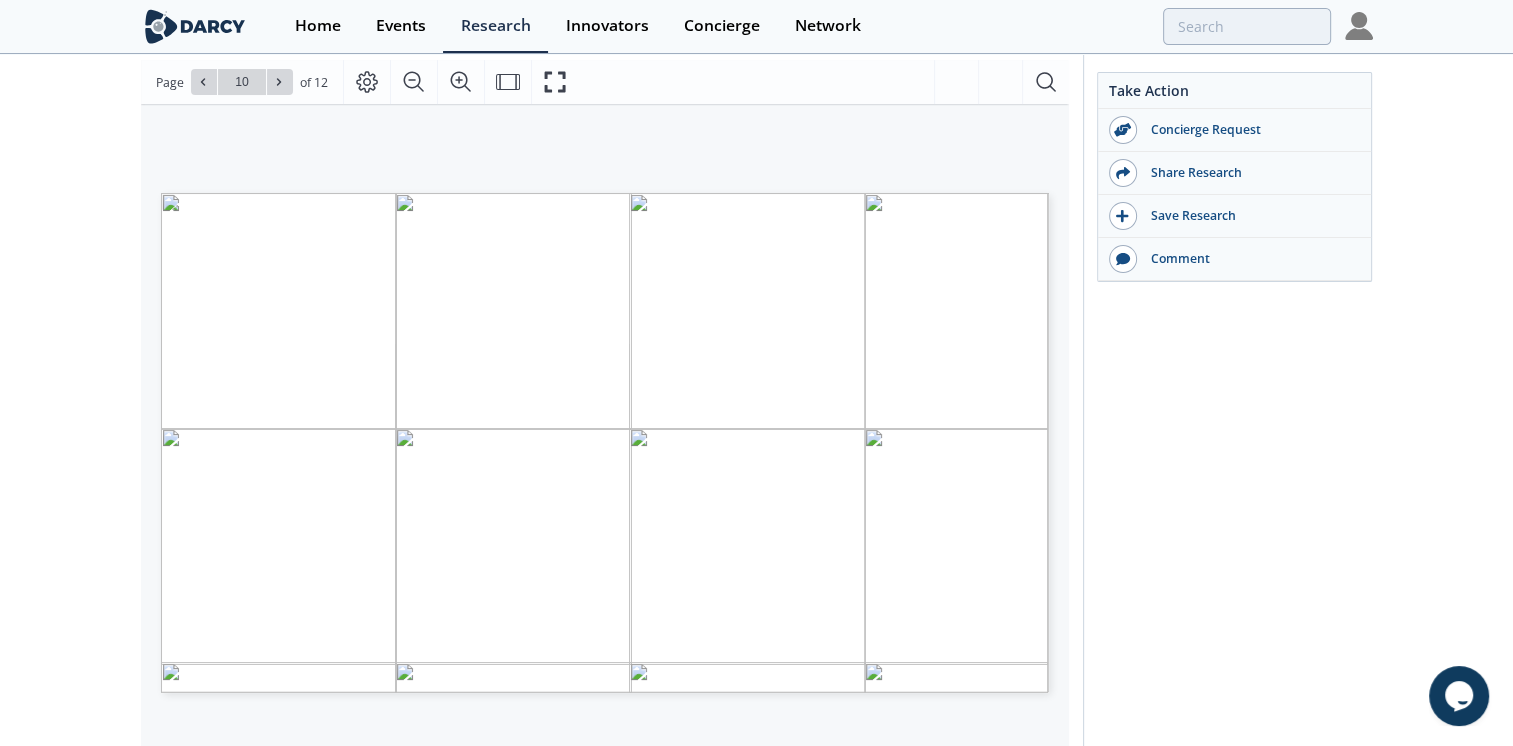 click on "[PERSON_NAME] Insights - RNG Cost Structure
Concierge
•
Updated  [DATE]
This presentation provides an overview of costs associated with RNG production, site selection criteria, and virtual pipelines.
NiSource
Energy Transition
Low Carbon Fuels
Comments" 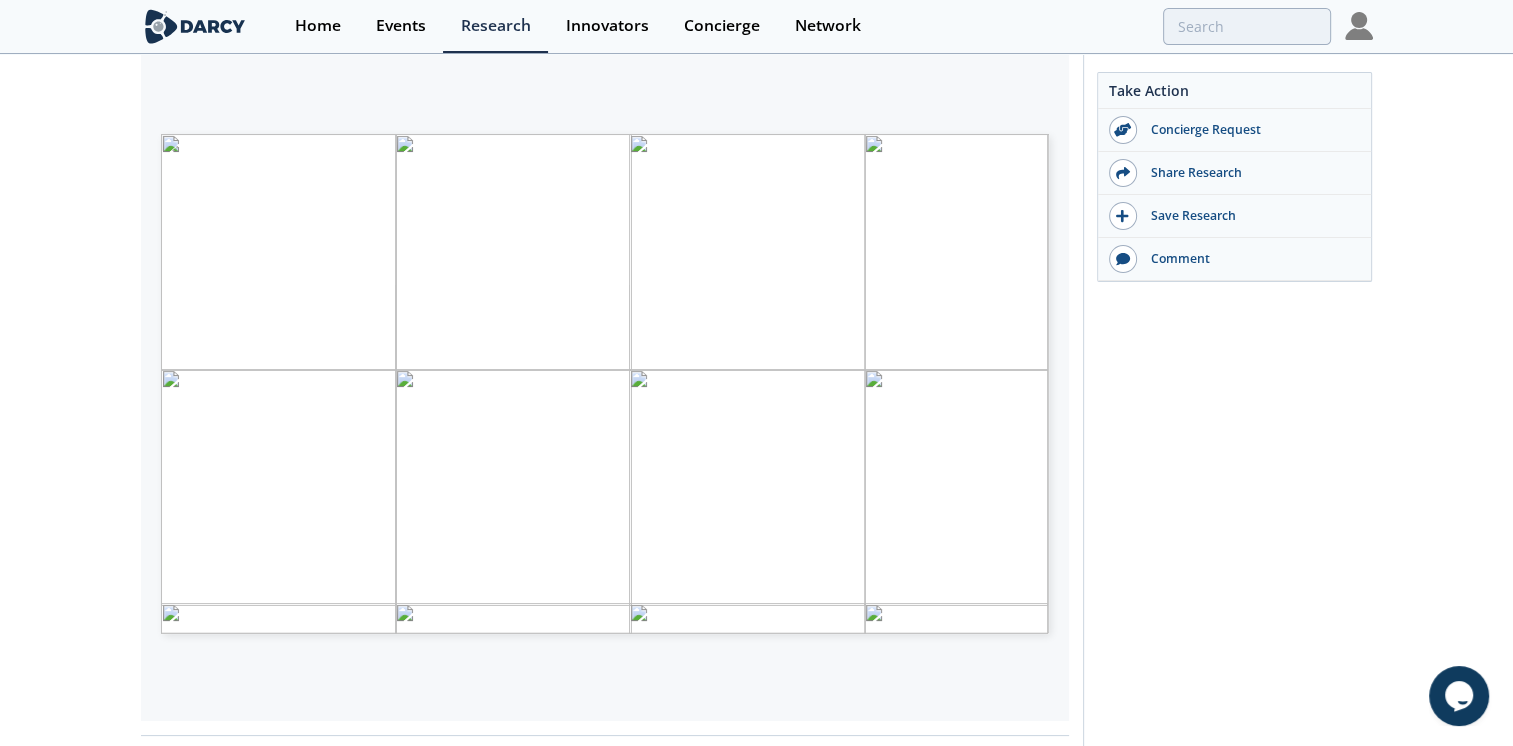 scroll, scrollTop: 310, scrollLeft: 0, axis: vertical 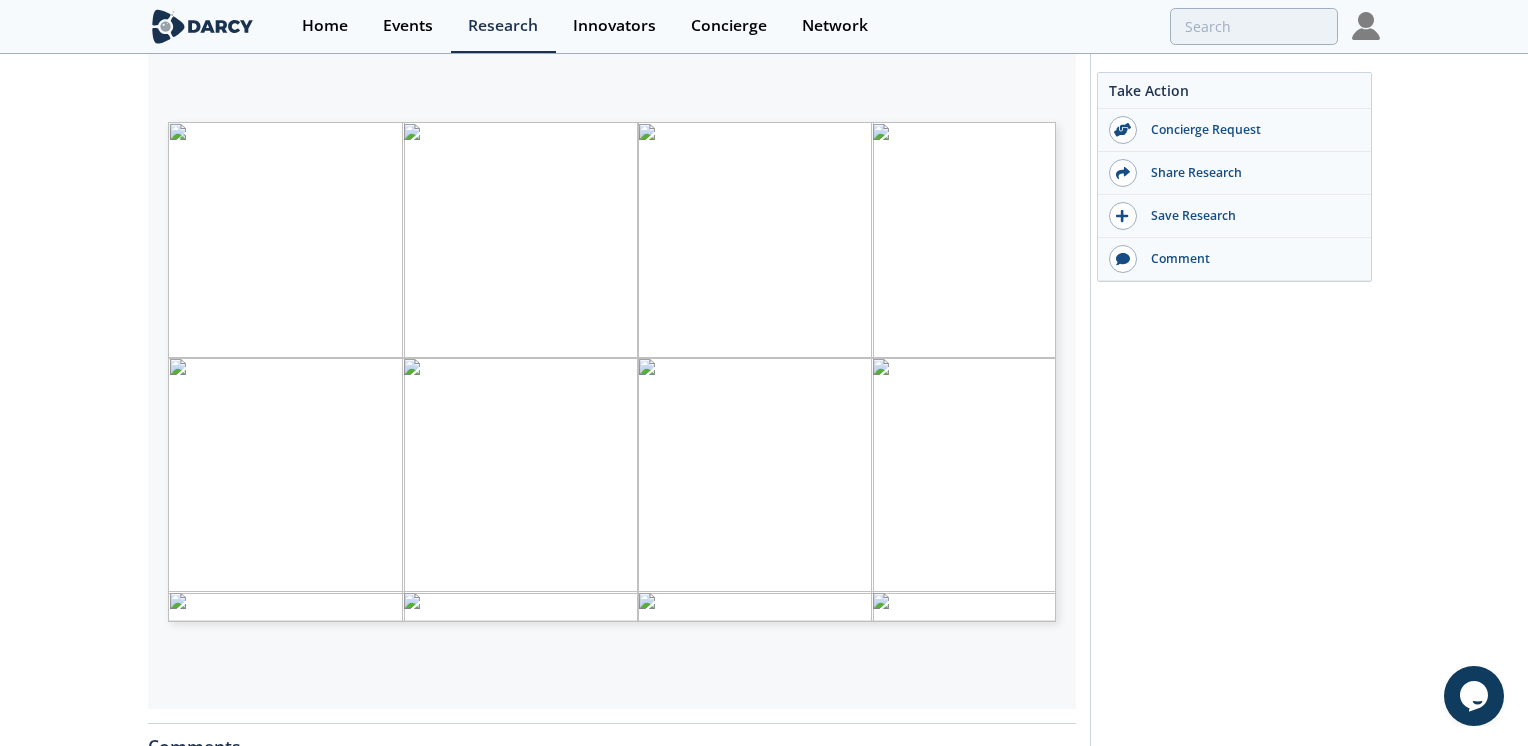type on "10" 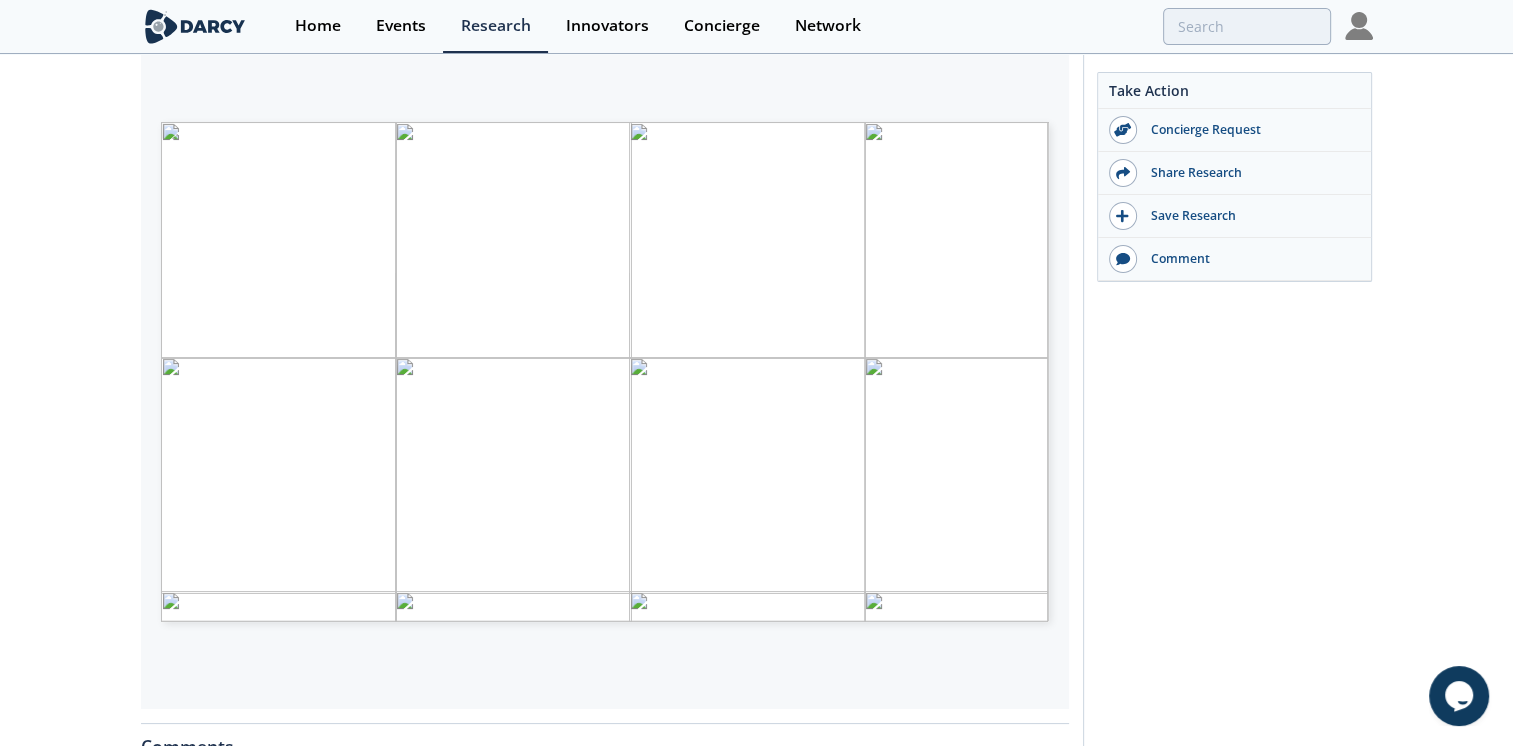 click on "[PERSON_NAME] Insights - RNG Cost Structure
Concierge
•
Updated  [DATE]
This presentation provides an overview of costs associated with RNG production, site selection criteria, and virtual pipelines.
NiSource
Energy Transition
Low Carbon Fuels
Comments" 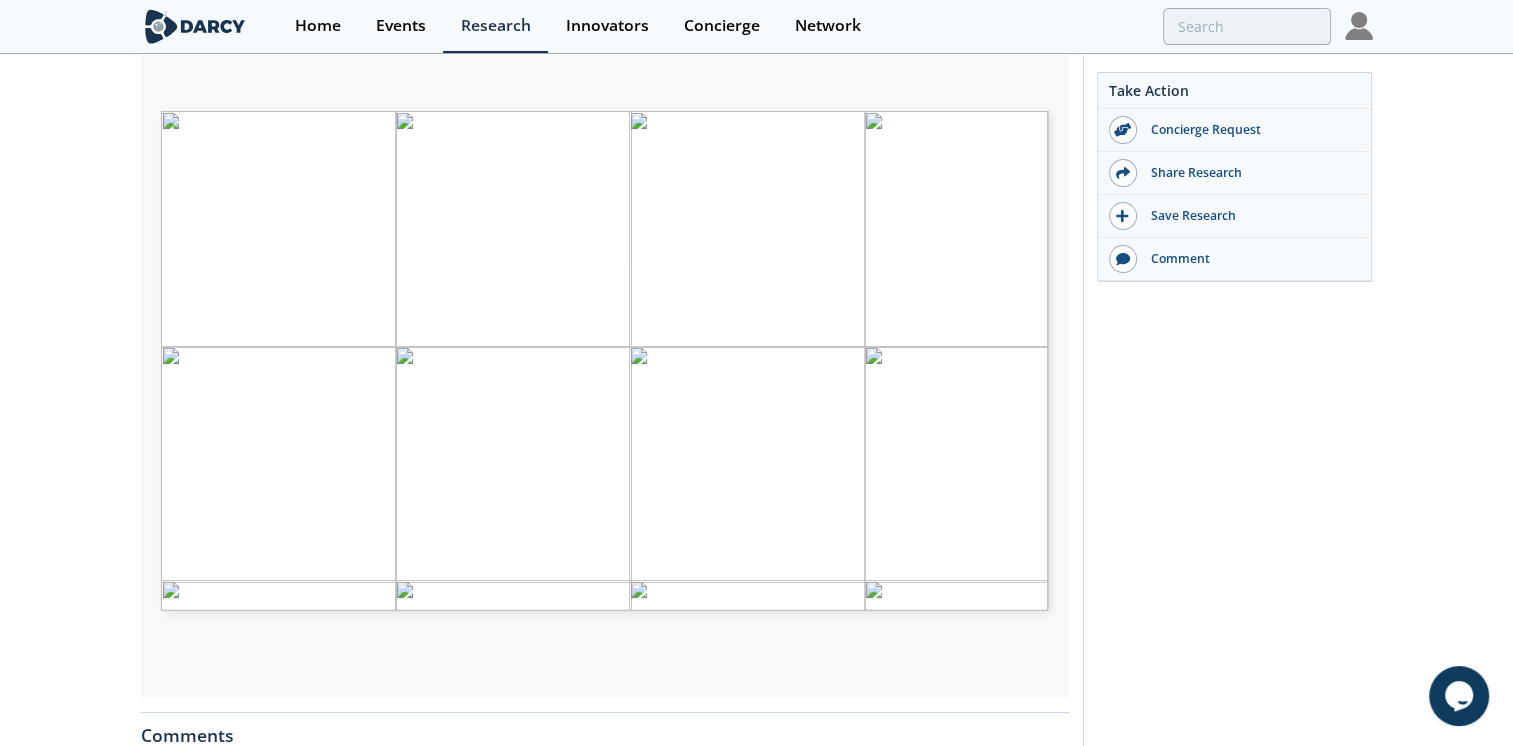 scroll, scrollTop: 320, scrollLeft: 0, axis: vertical 